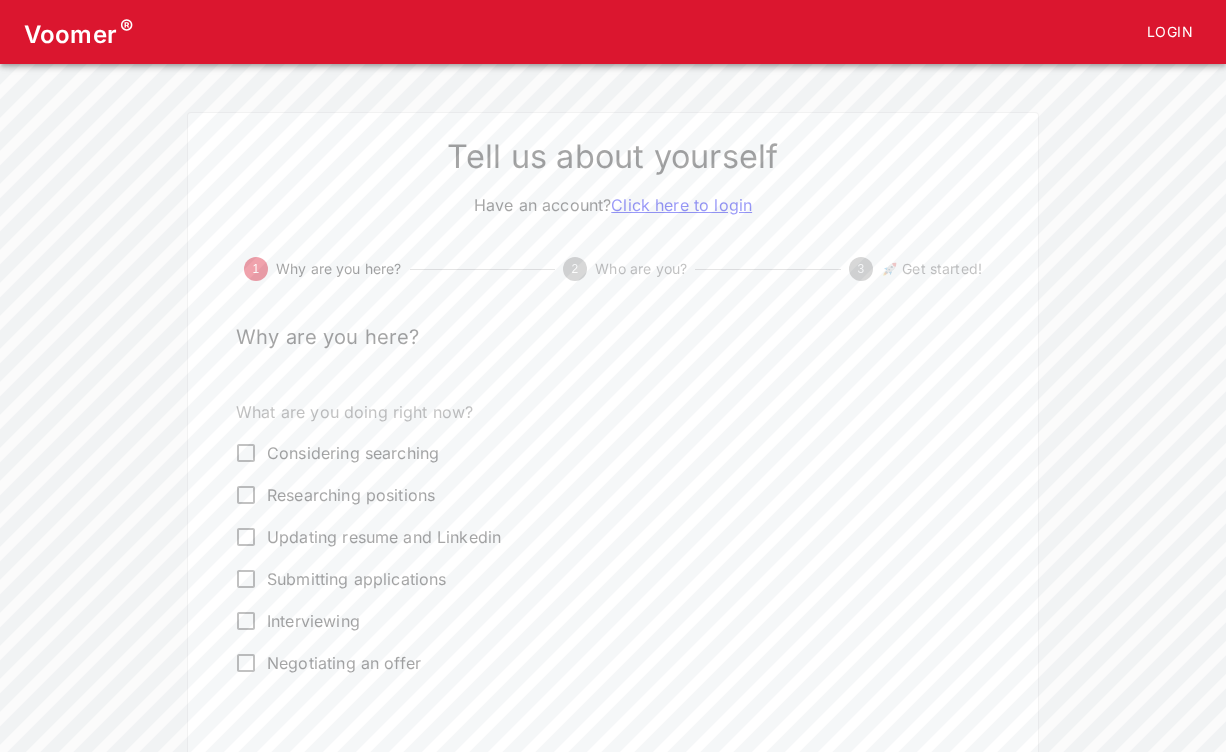 scroll, scrollTop: 0, scrollLeft: 0, axis: both 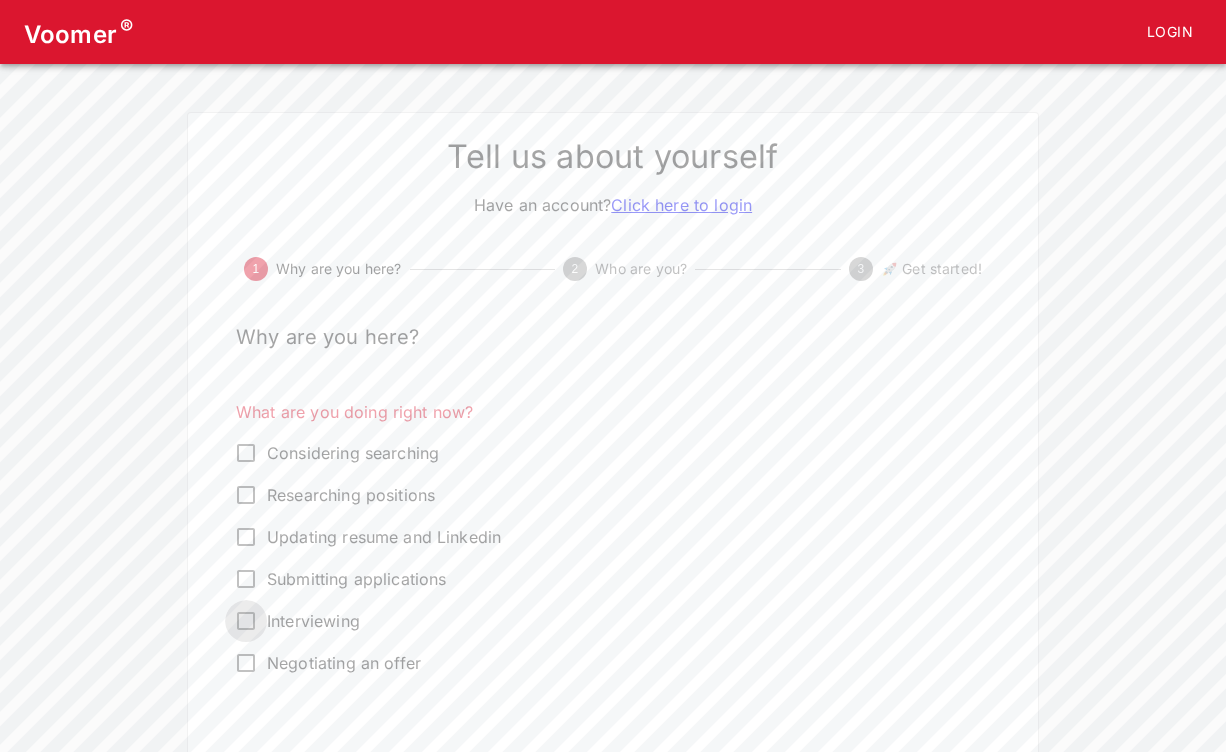 click on "Interviewing" at bounding box center [246, 453] 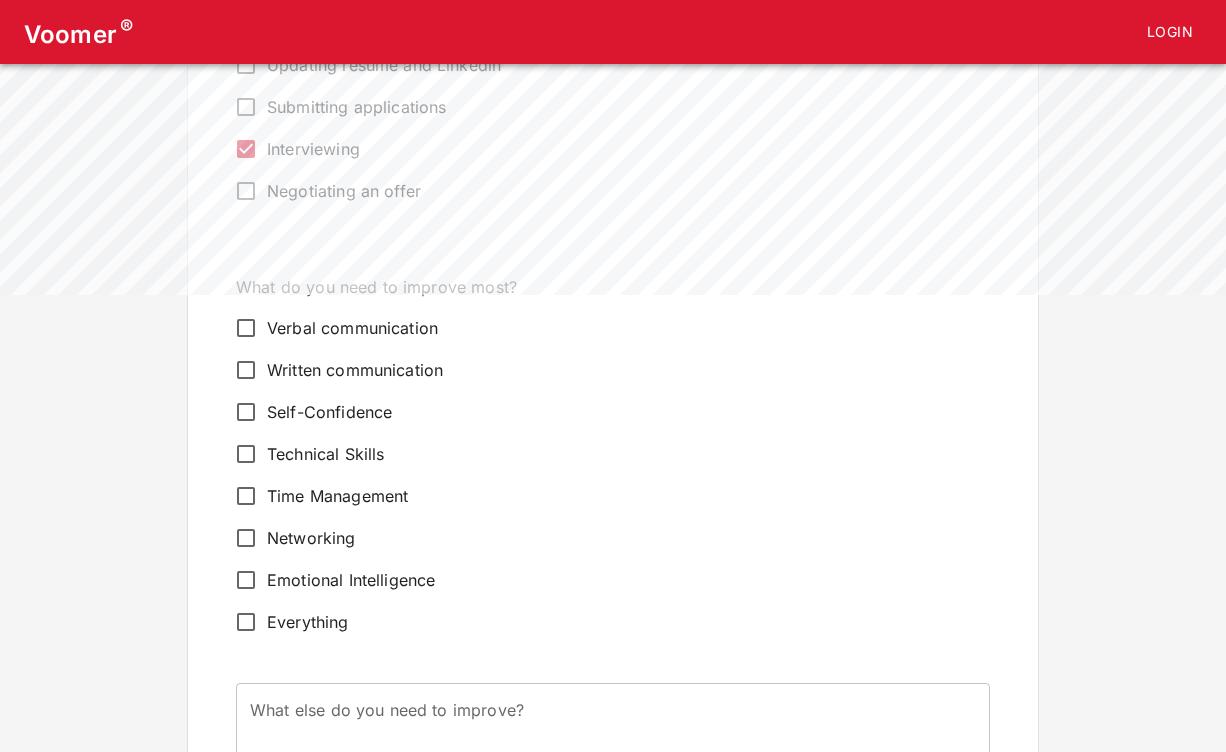 scroll, scrollTop: 473, scrollLeft: 1, axis: both 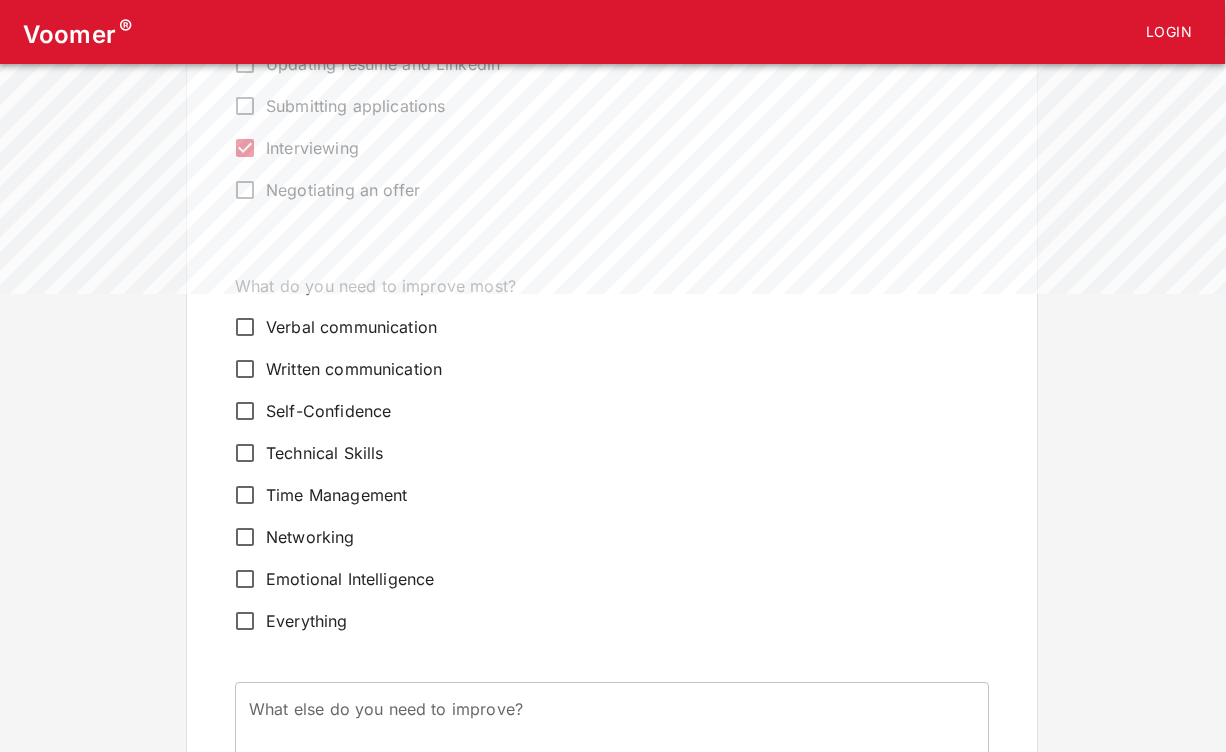 click on "Self-Confidence" at bounding box center [245, 327] 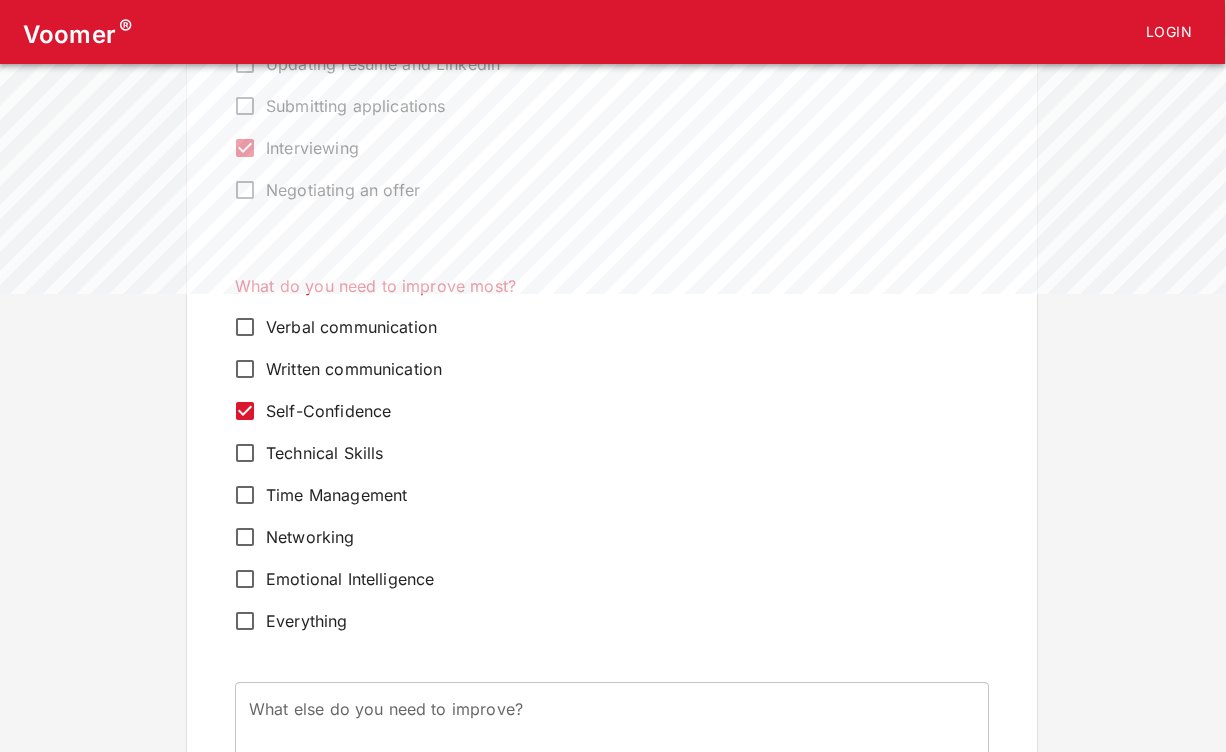 click on "Technical Skills" at bounding box center [245, 327] 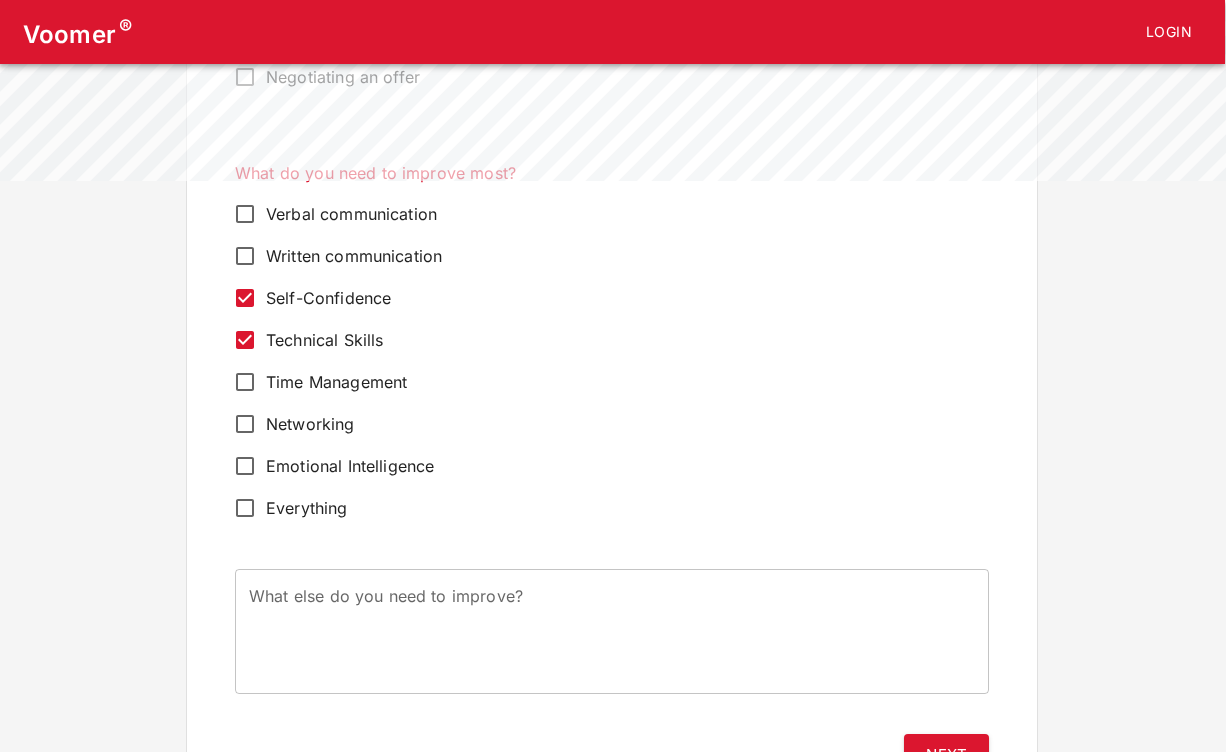 scroll, scrollTop: 683, scrollLeft: 1, axis: both 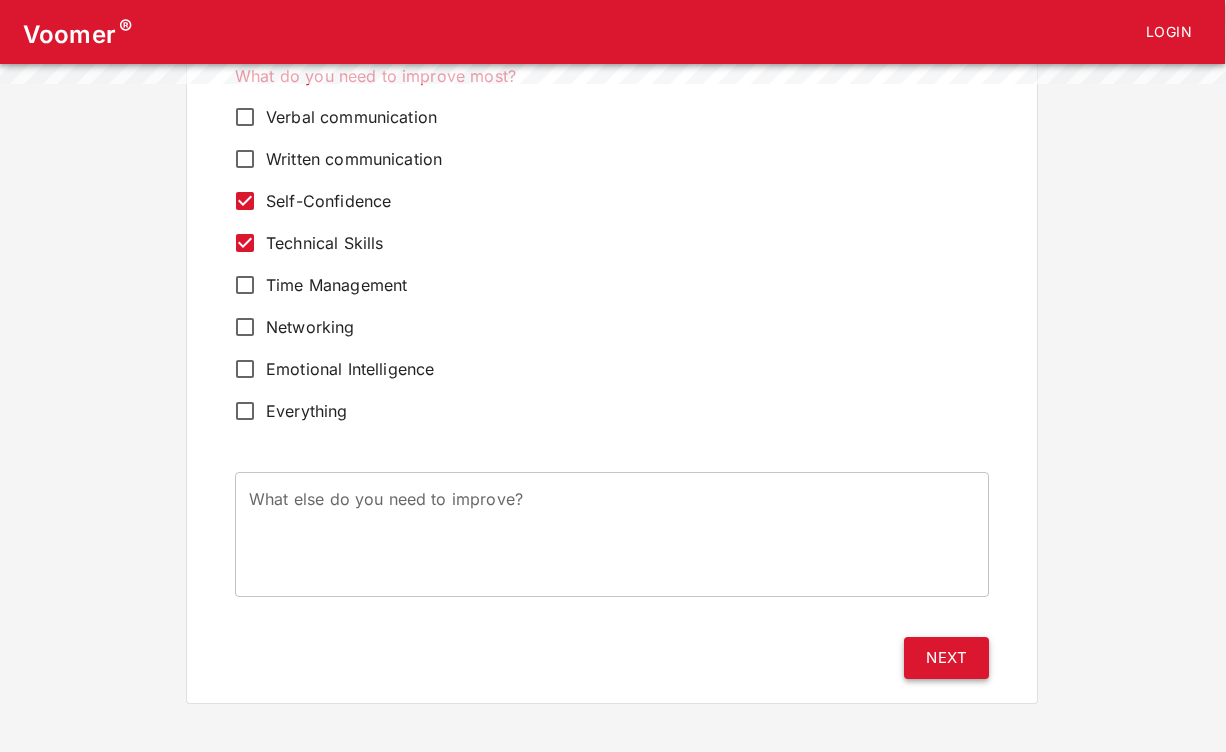 click on "Next" at bounding box center (946, 658) 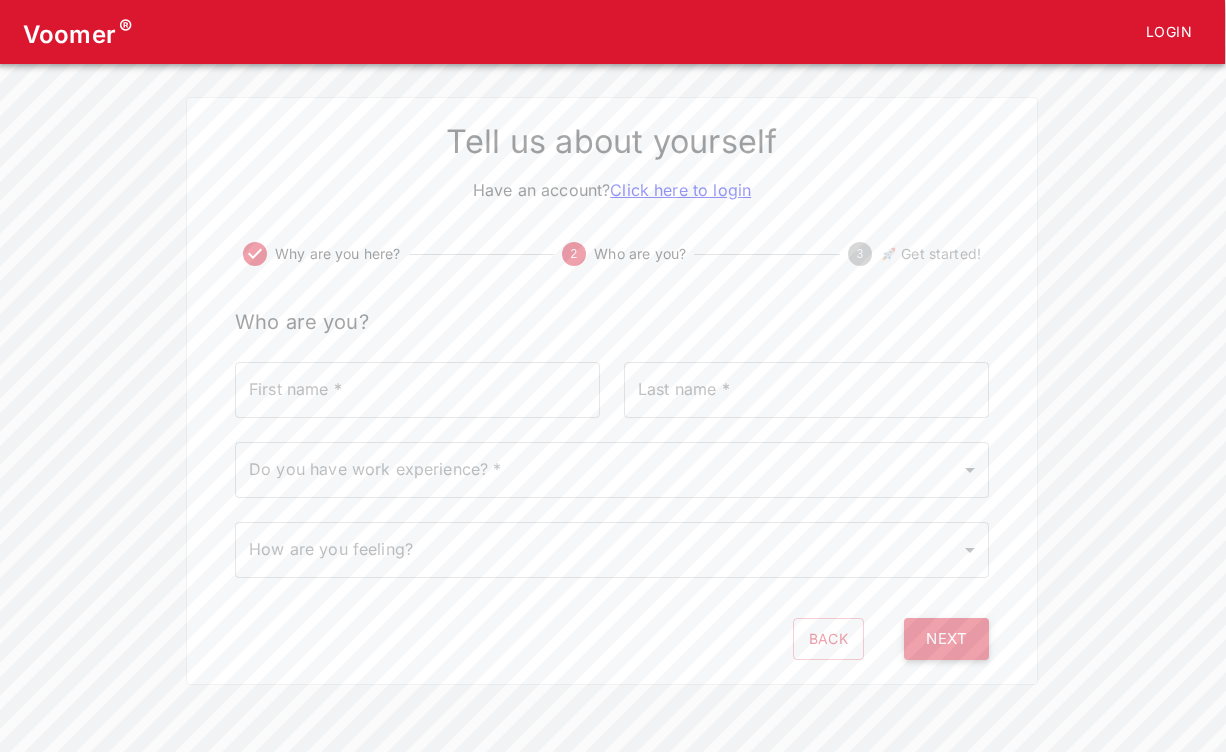 scroll, scrollTop: 0, scrollLeft: 0, axis: both 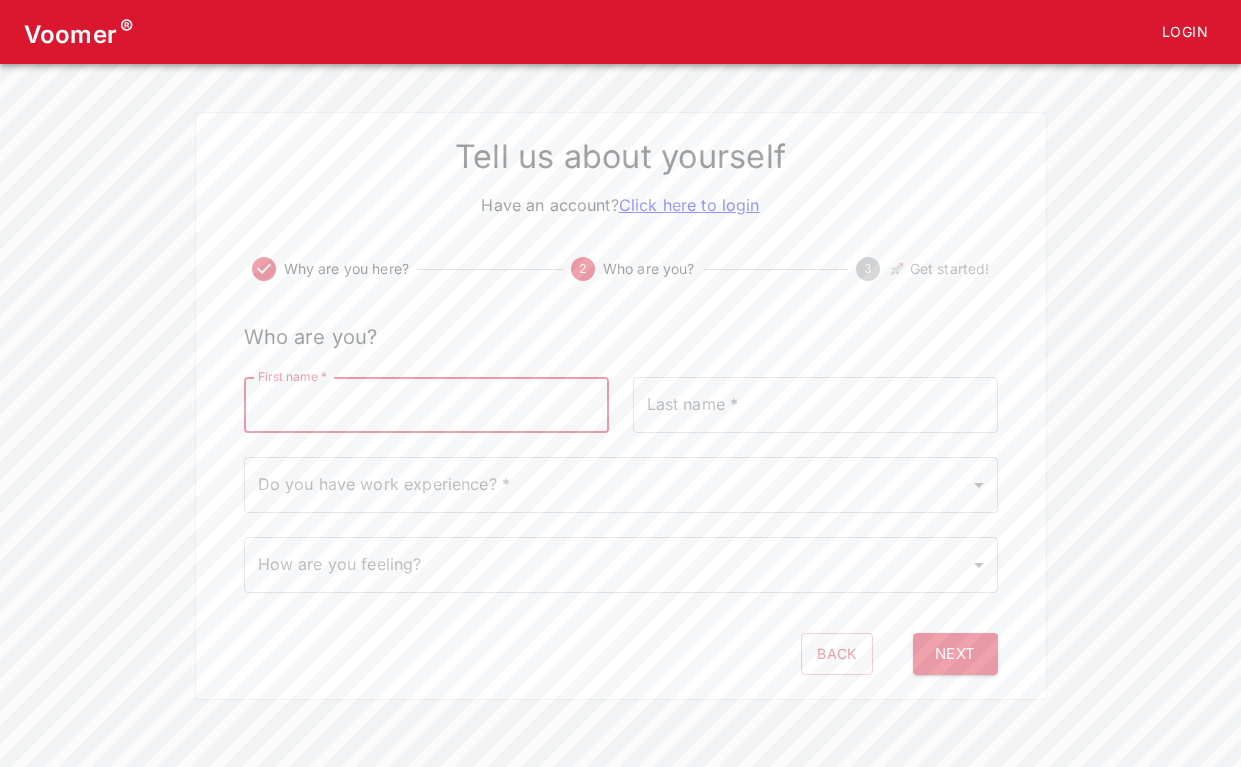 click on "First name *" at bounding box center (426, 405) 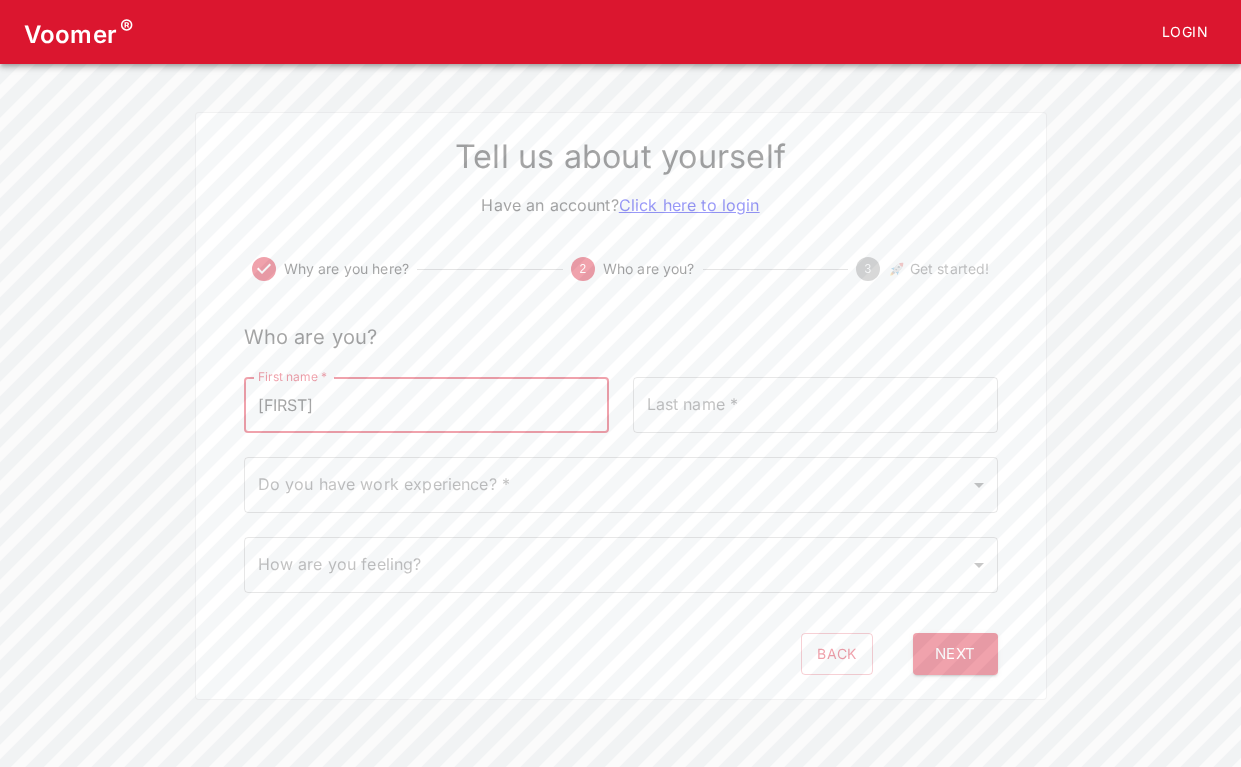 type on "[LAST]" 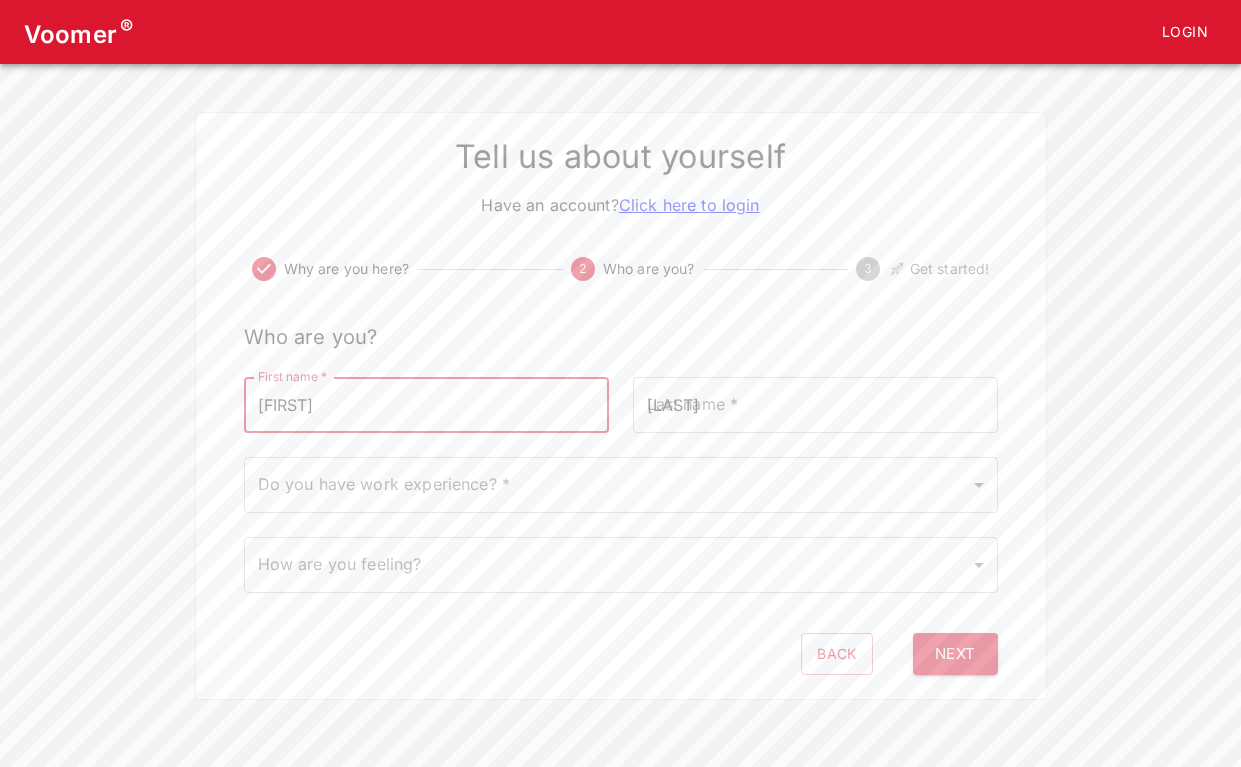 type 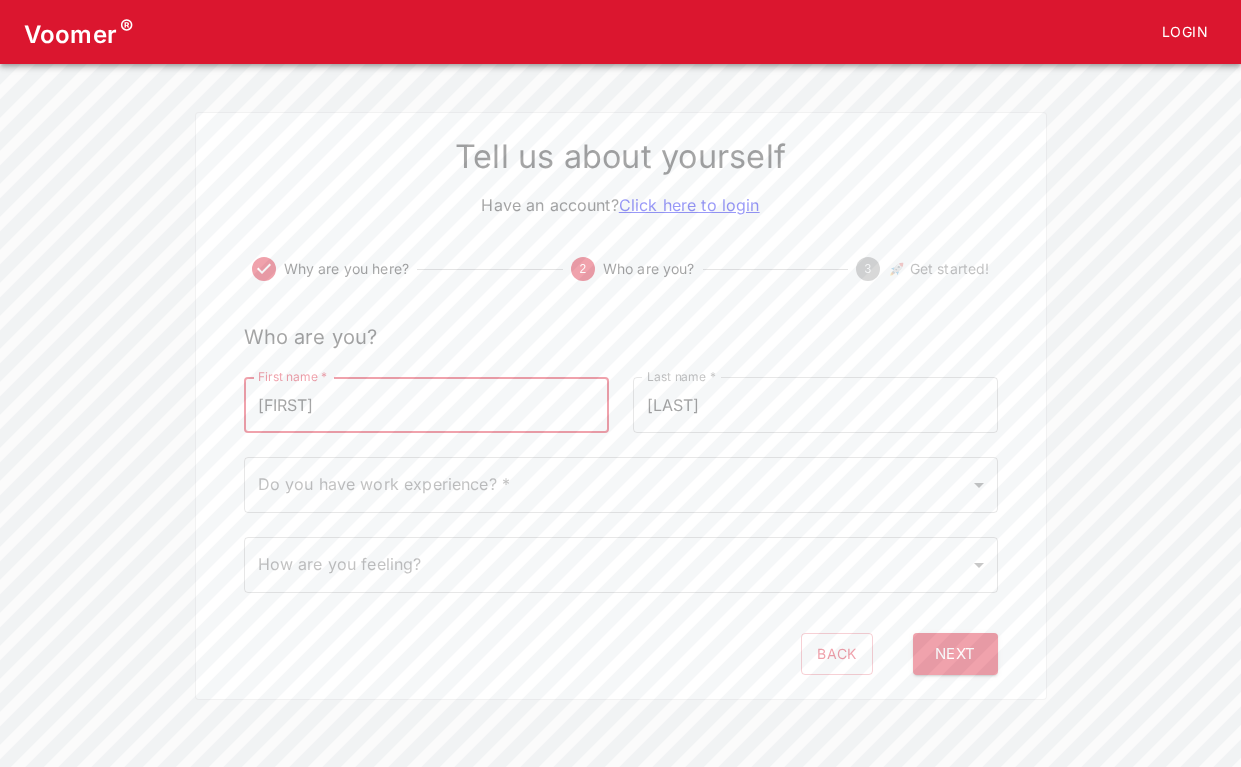 click on "Voomer ® Login Tell us about yourself Have an account?  Click here to login Why are you here? 2 Who are you? 3 🚀 Get started! Who are you? First name * [FIRST] First name * Last name * [LAST] Last name * Do you have work experience? * ​ Do you have work experience? * How are you feeling? ​ How are you feeling? Back Next" at bounding box center [620, 350] 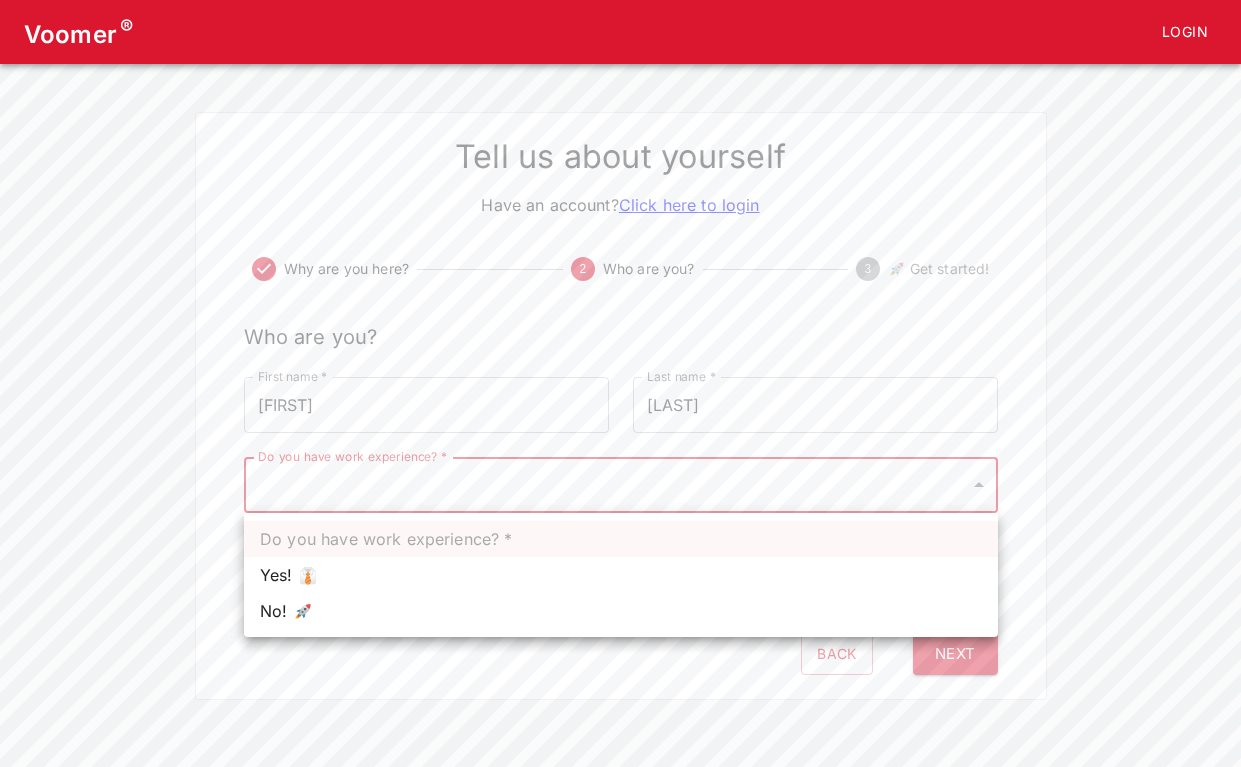 click on "Yes! 👔" at bounding box center [621, 575] 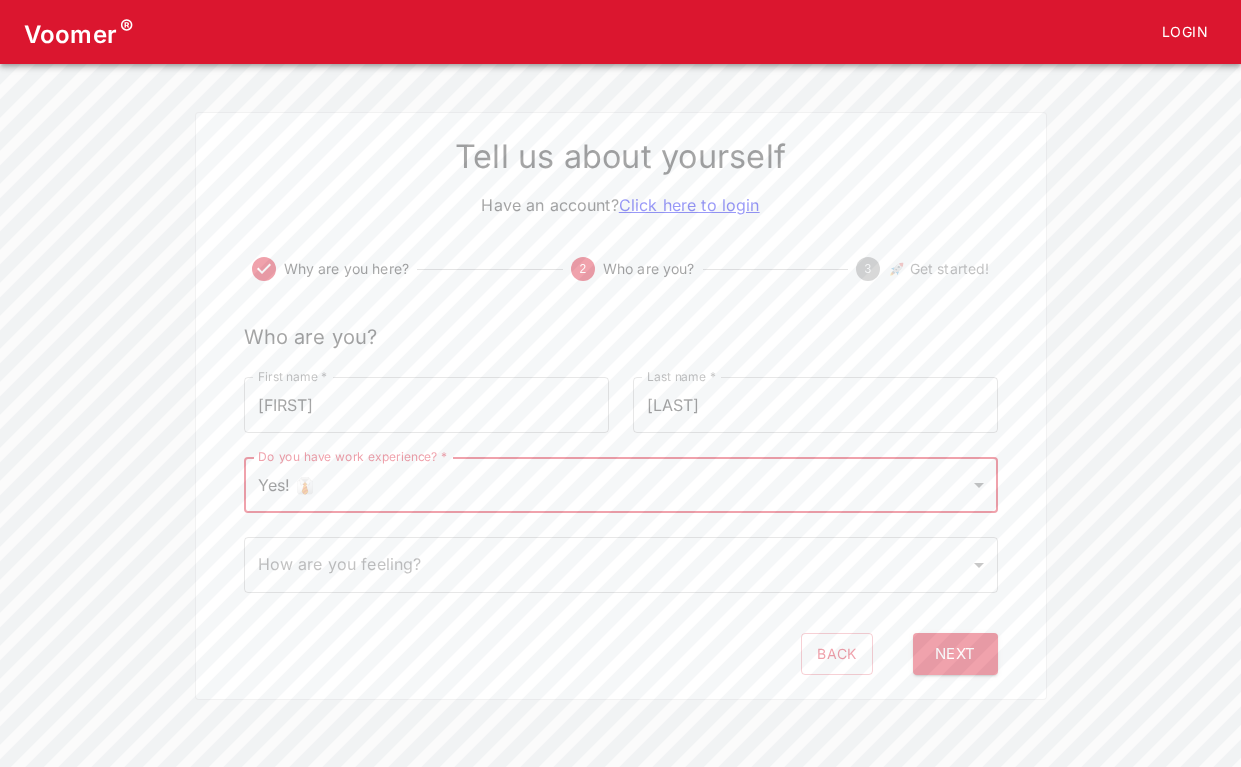 click on "Voomer ® Login Tell us about yourself Have an account?  Click here to login Why are you here? 2 Who are you? 3 🚀 Get started! Who are you? First name * [FIRST] First name * Last name * [LAST] Last name * Do you have work experience? * Yes! 👔 1 Do you have work experience? * How are you feeling? ​ How are you feeling? Back Next" at bounding box center (620, 350) 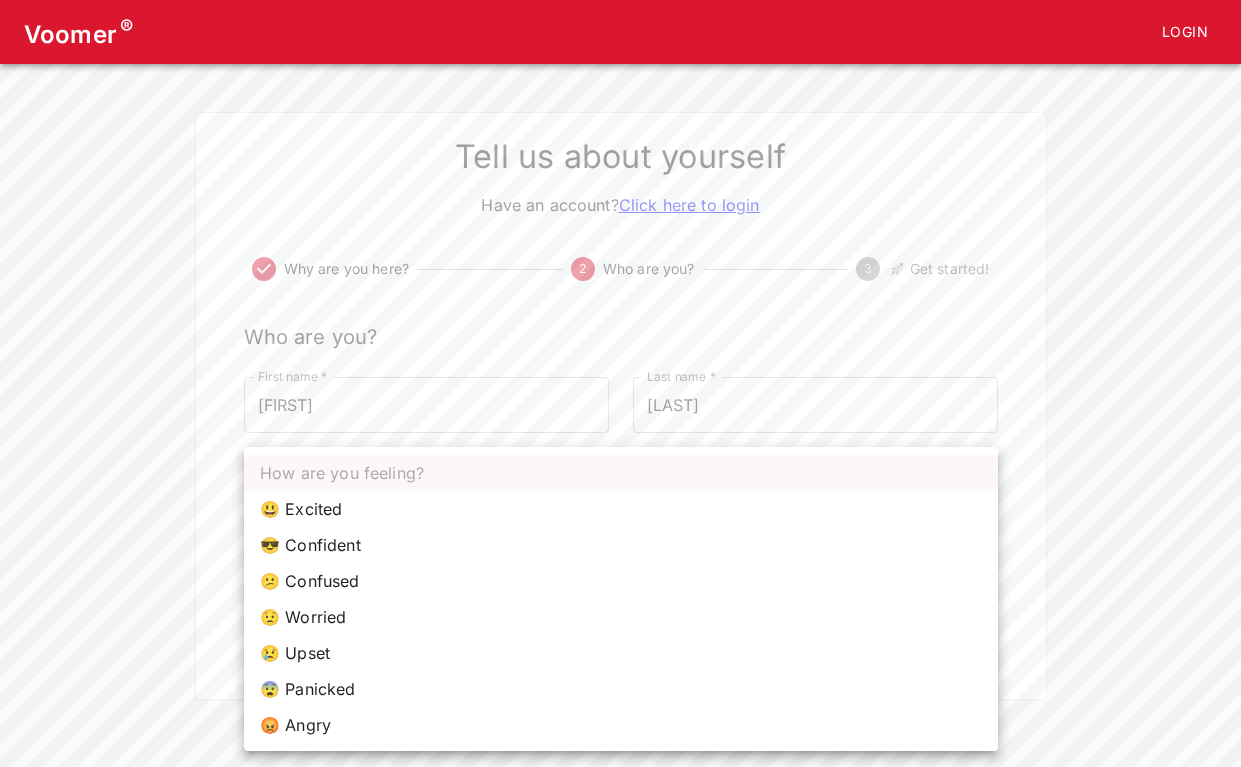 click on "😟 Worried" at bounding box center [621, 617] 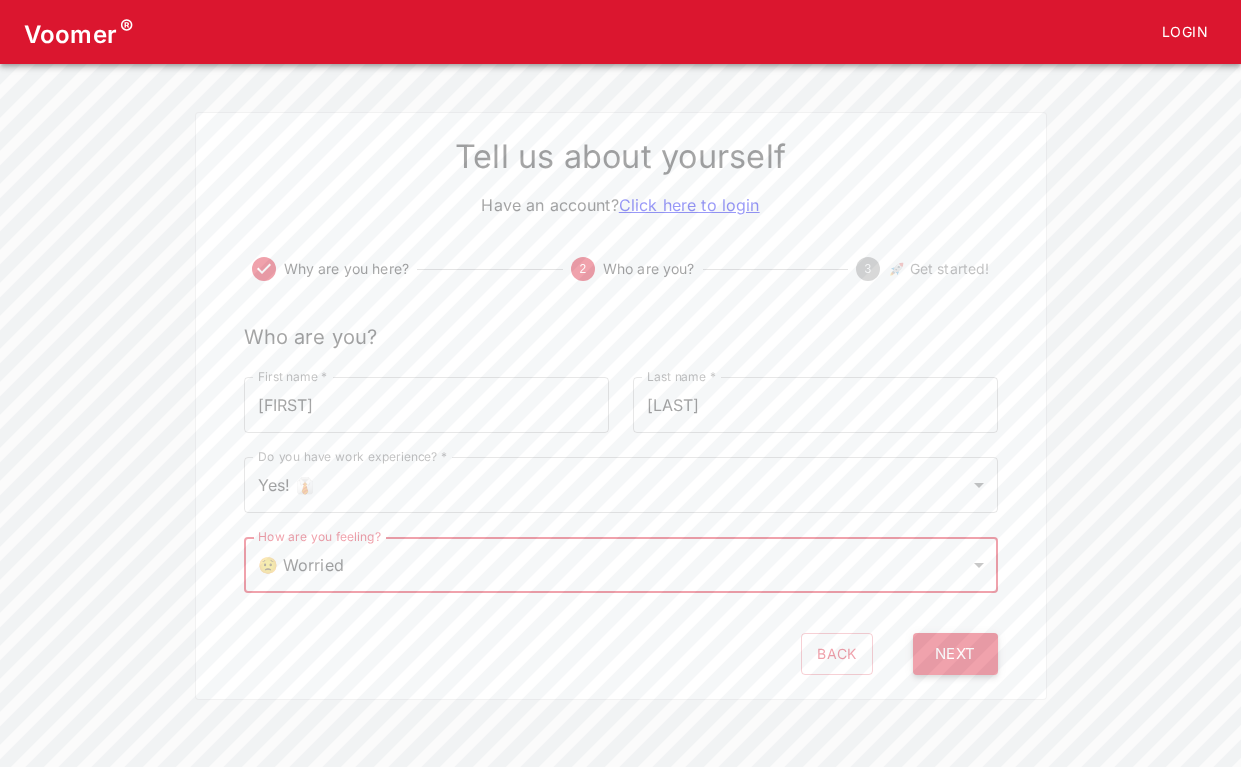 click on "Next" at bounding box center [955, 654] 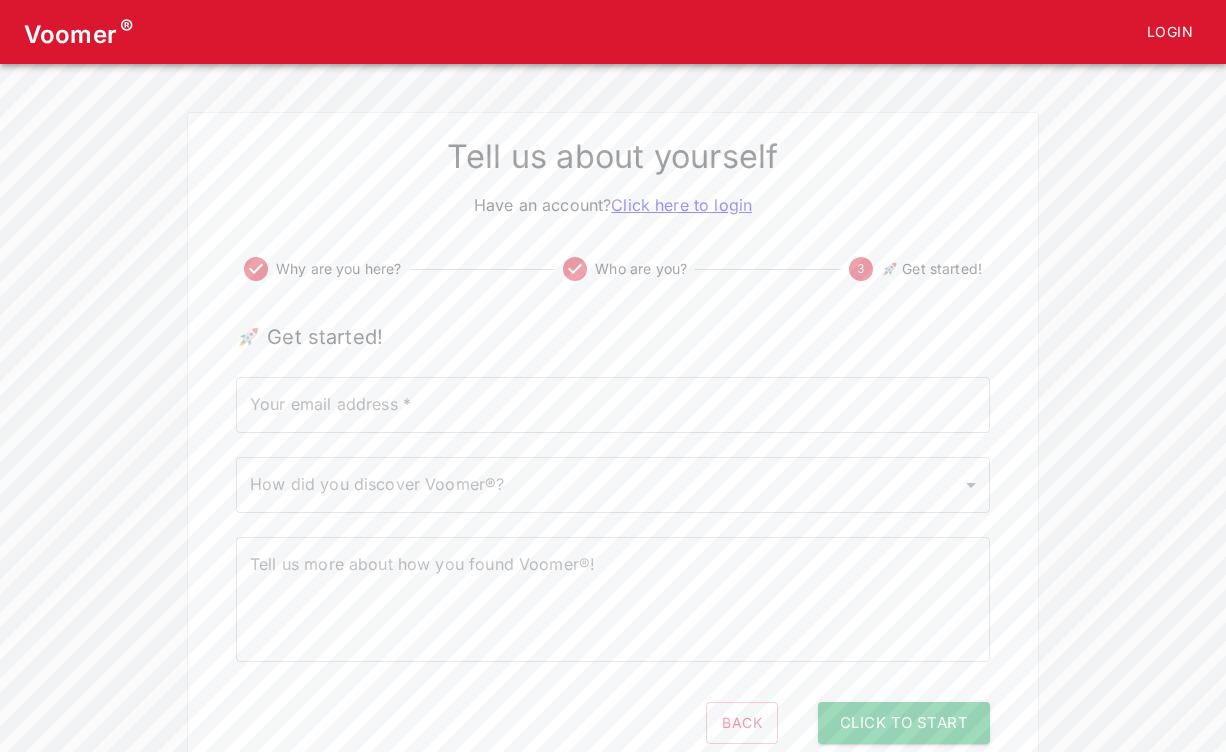 click on "Your email address *" at bounding box center [613, 405] 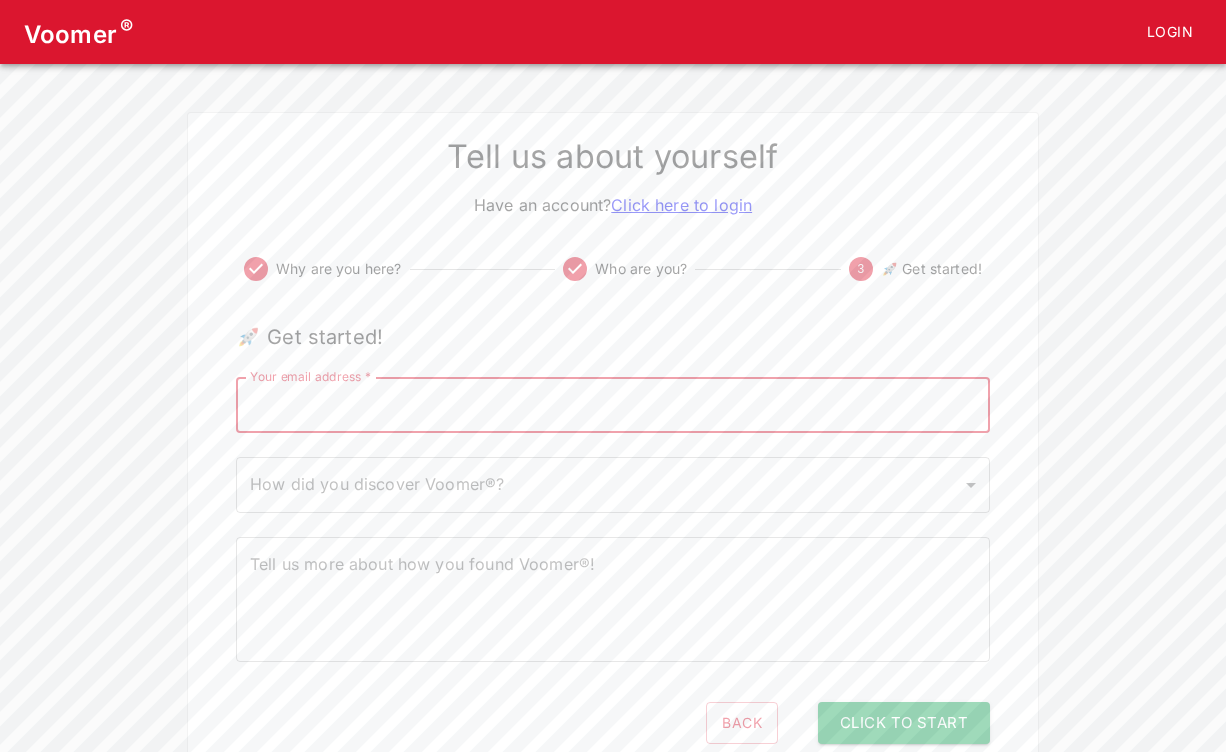 type on "[EMAIL]" 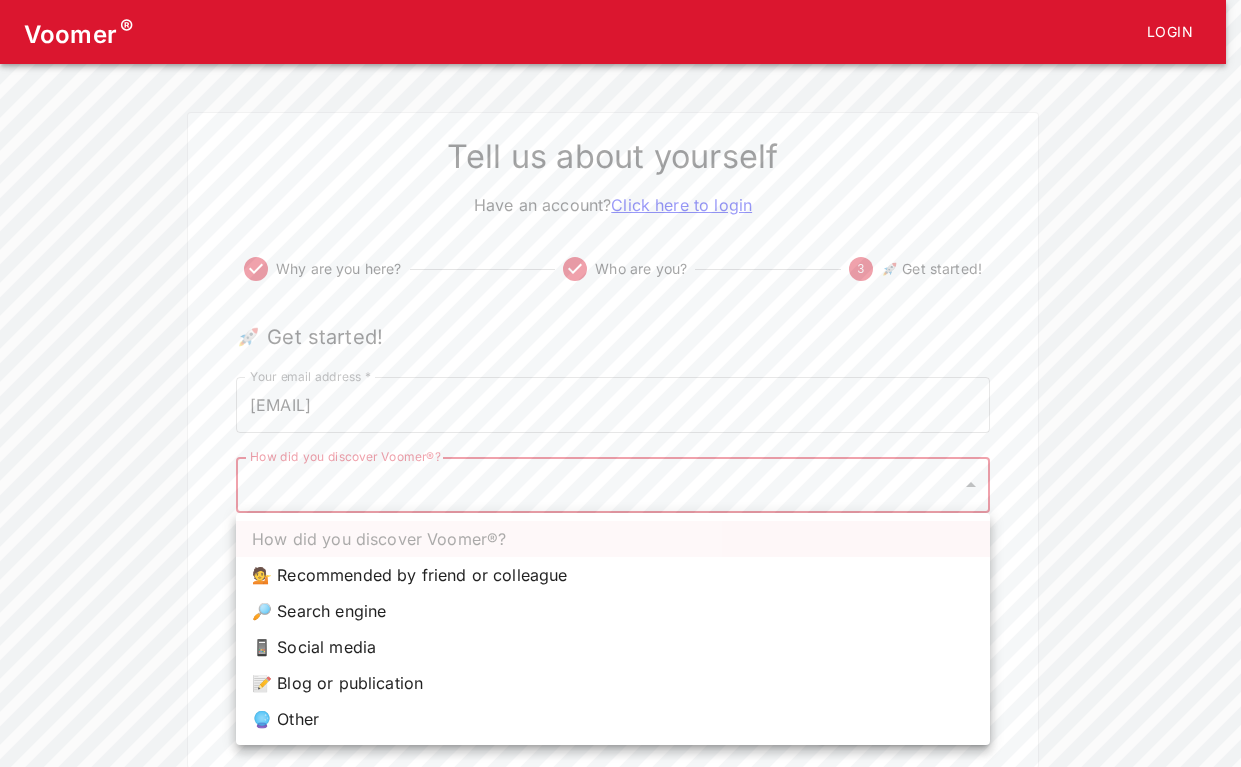click on "Voomer ® Login Tell us about yourself Have an account?  Click here to login Why are you here? Who are you? 3 🚀 Get started! 🚀 Get started! Your email address * [EMAIL] Your email address * How did you discover Voomer®? ​ How did you discover Voomer®? Tell us more about how you found Voomer®! x Tell us more about how you found Voomer®! Back Click to Start How did you discover Voomer®? 💁 Recommended by friend or colleague 🔎 Search engine 📱 Social media 📝 Blog or publication 🔮 Other" at bounding box center (620, 384) 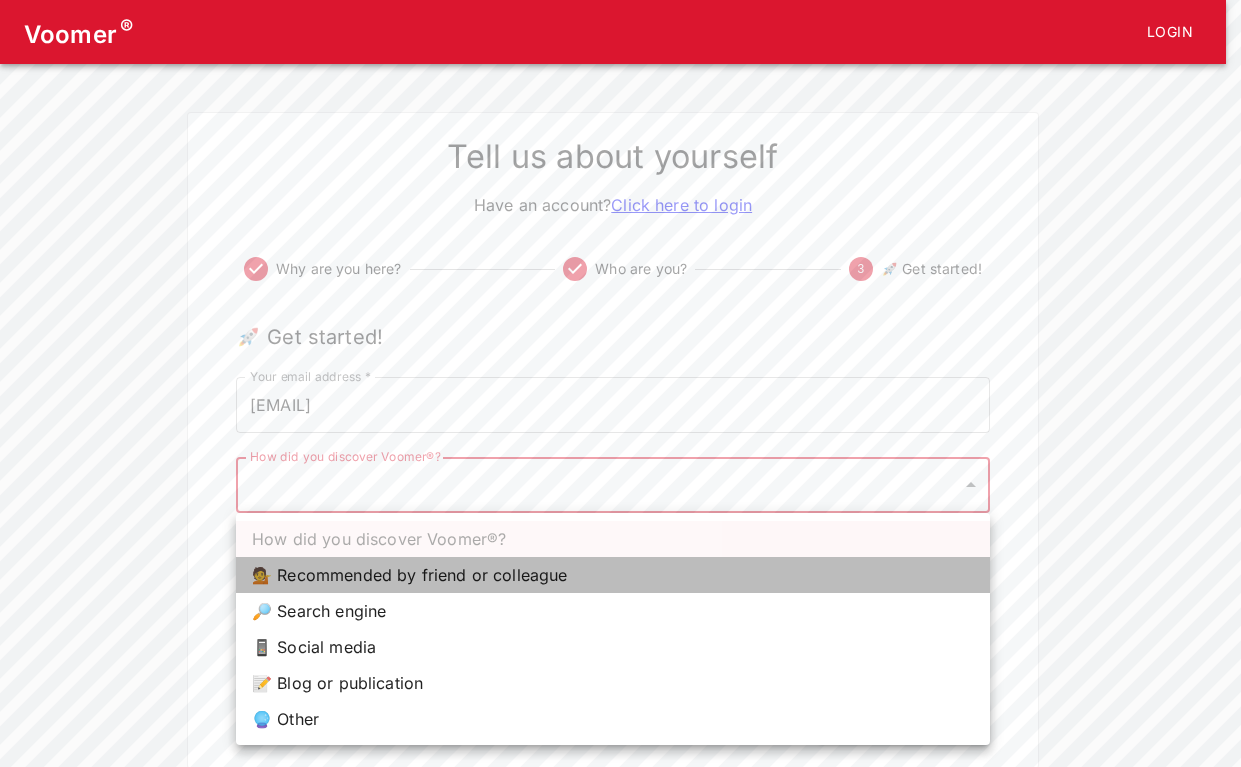 click on "💁 Recommended by friend or colleague" at bounding box center [613, 575] 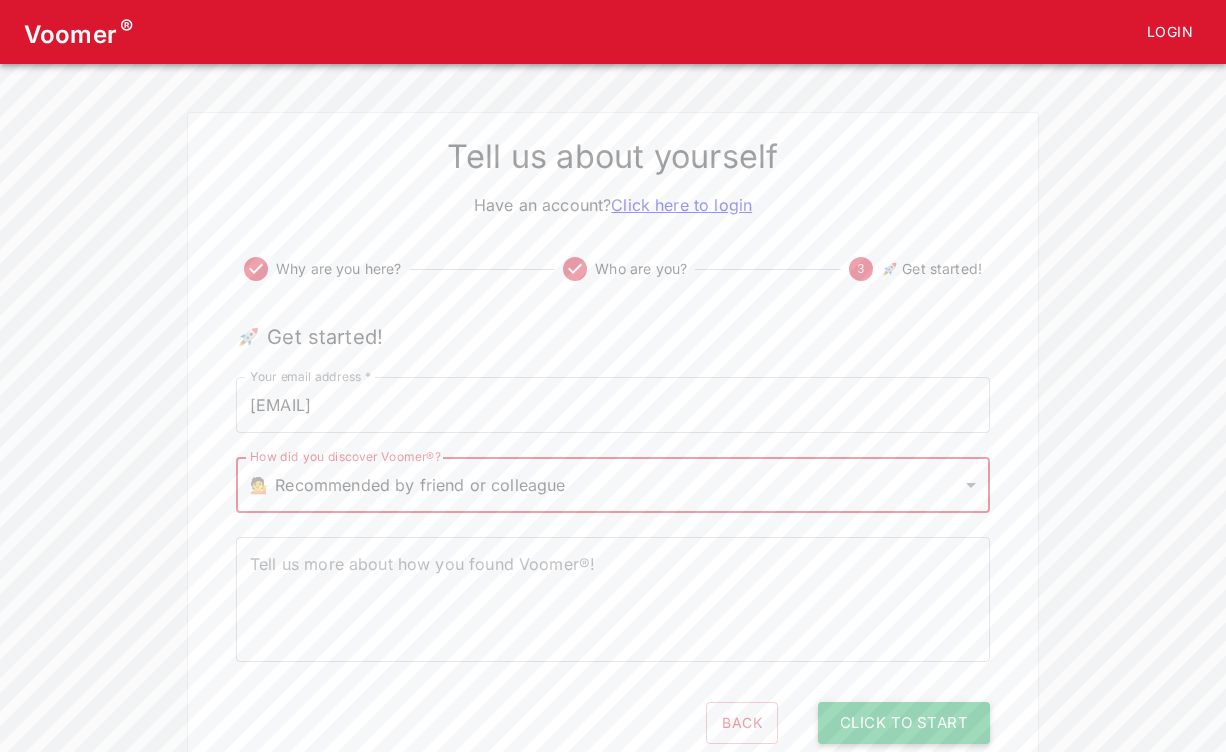 click on "Click to Start" at bounding box center [904, 723] 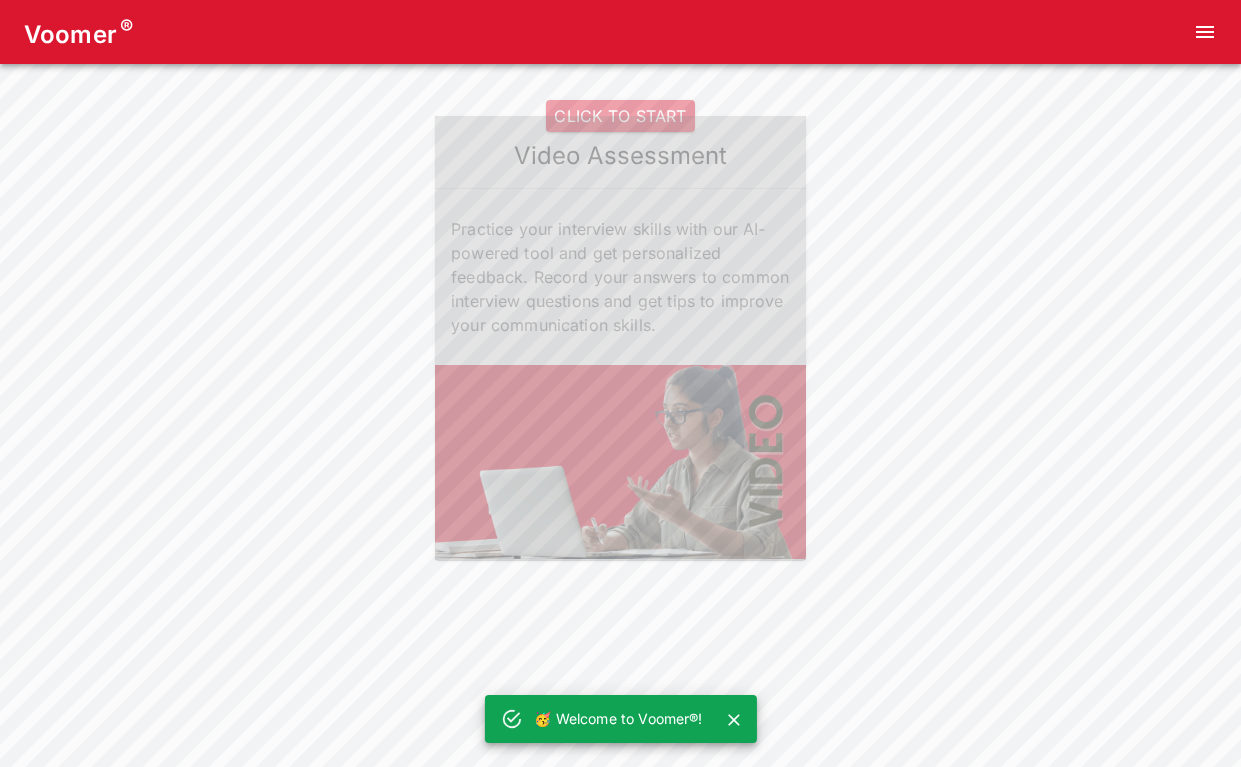 click on "CLICK TO START" at bounding box center (620, 116) 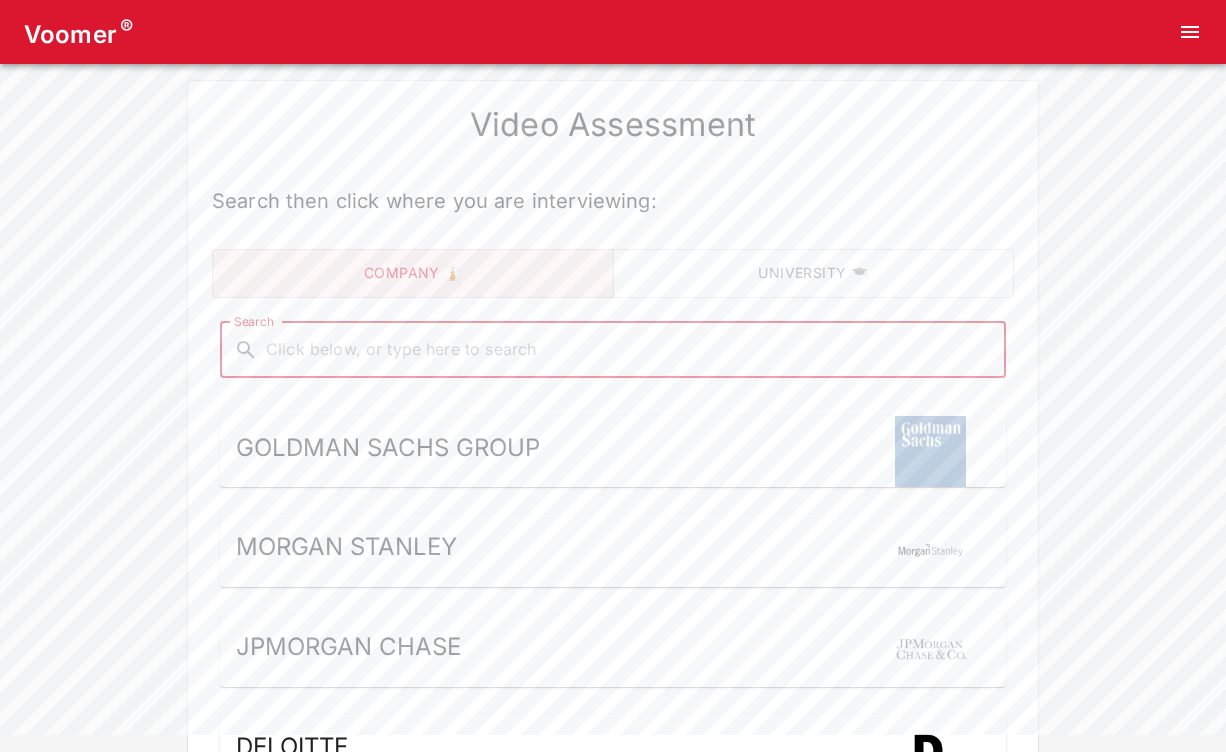 scroll, scrollTop: 27, scrollLeft: 0, axis: vertical 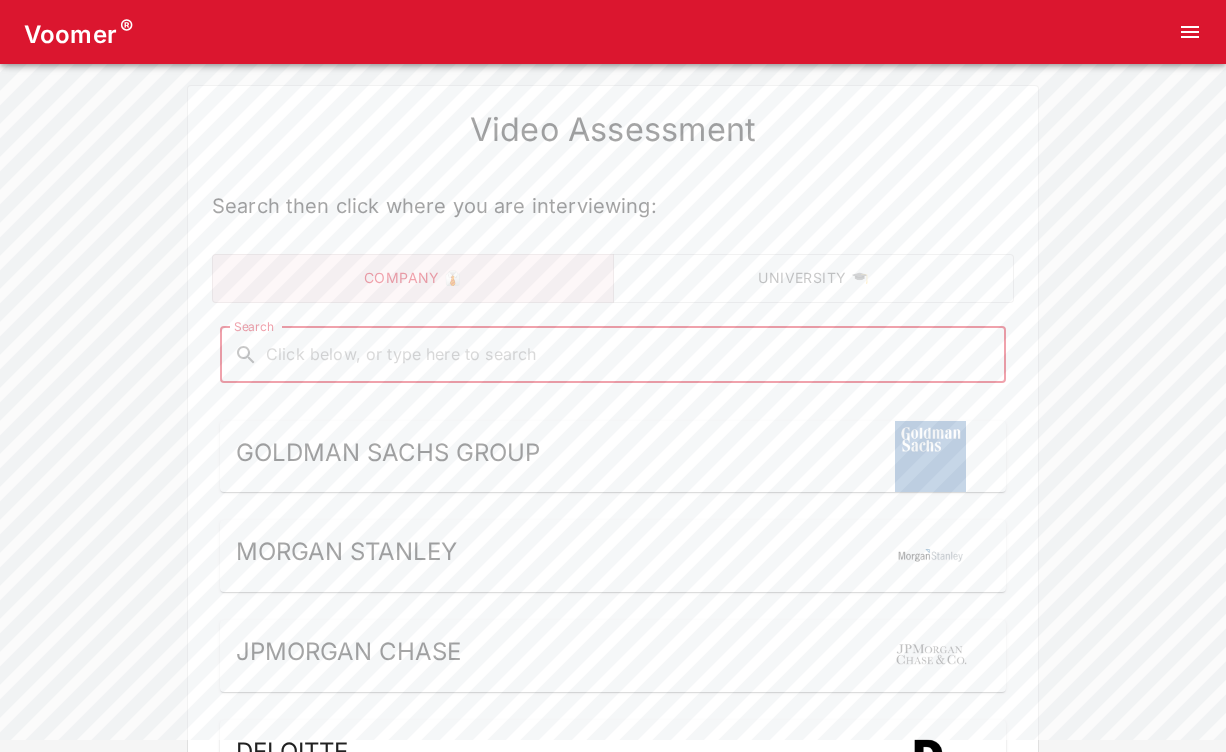 click on "Search" at bounding box center (629, 355) 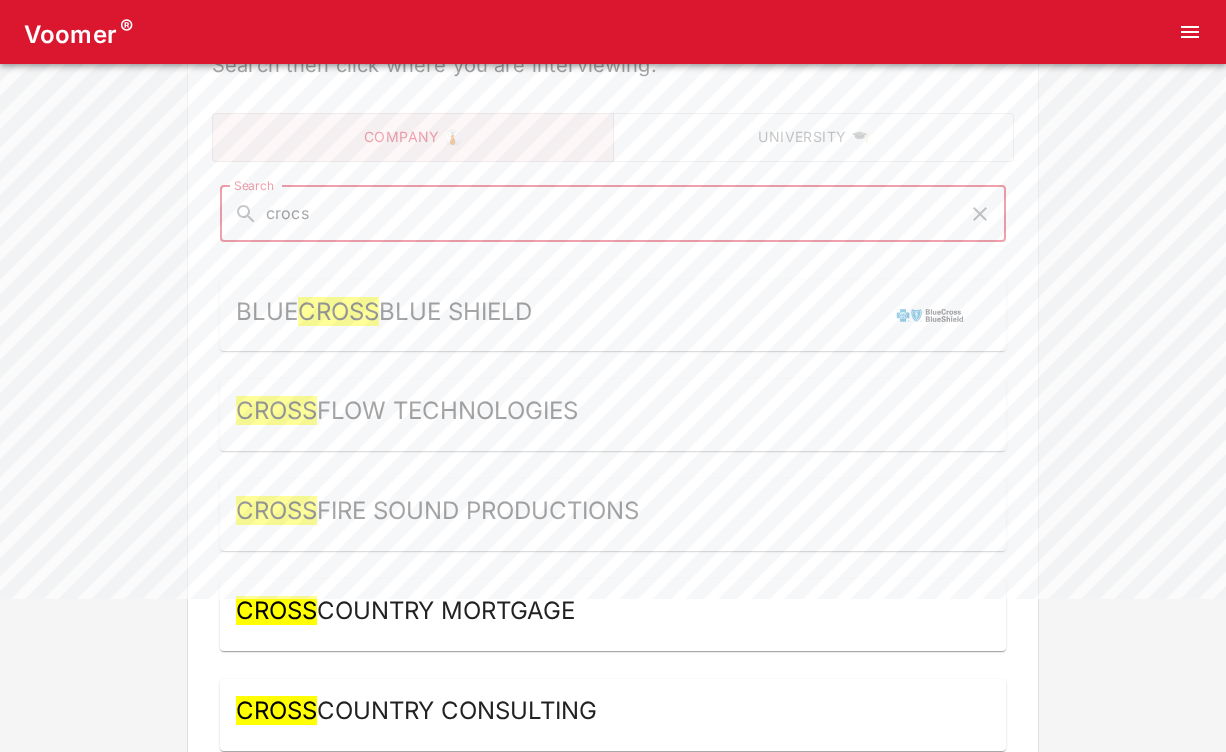 scroll, scrollTop: 0, scrollLeft: 0, axis: both 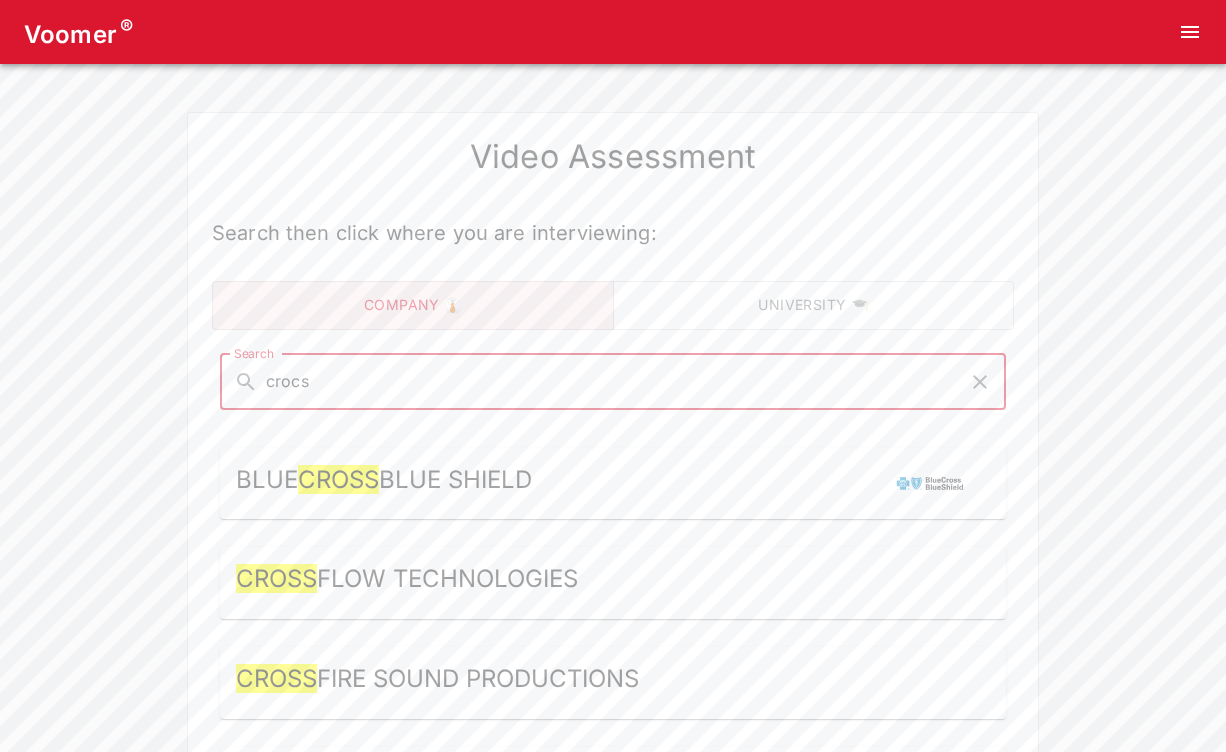 click on "crocs" at bounding box center [613, 382] 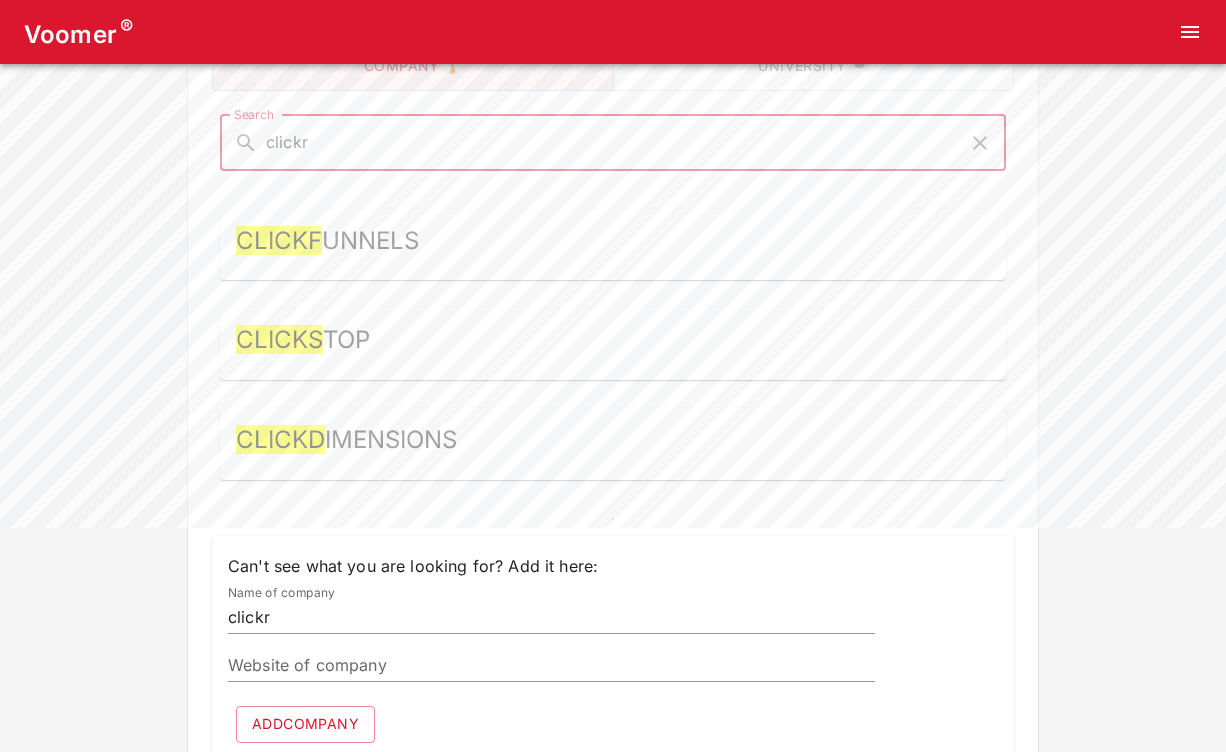 scroll, scrollTop: 249, scrollLeft: 0, axis: vertical 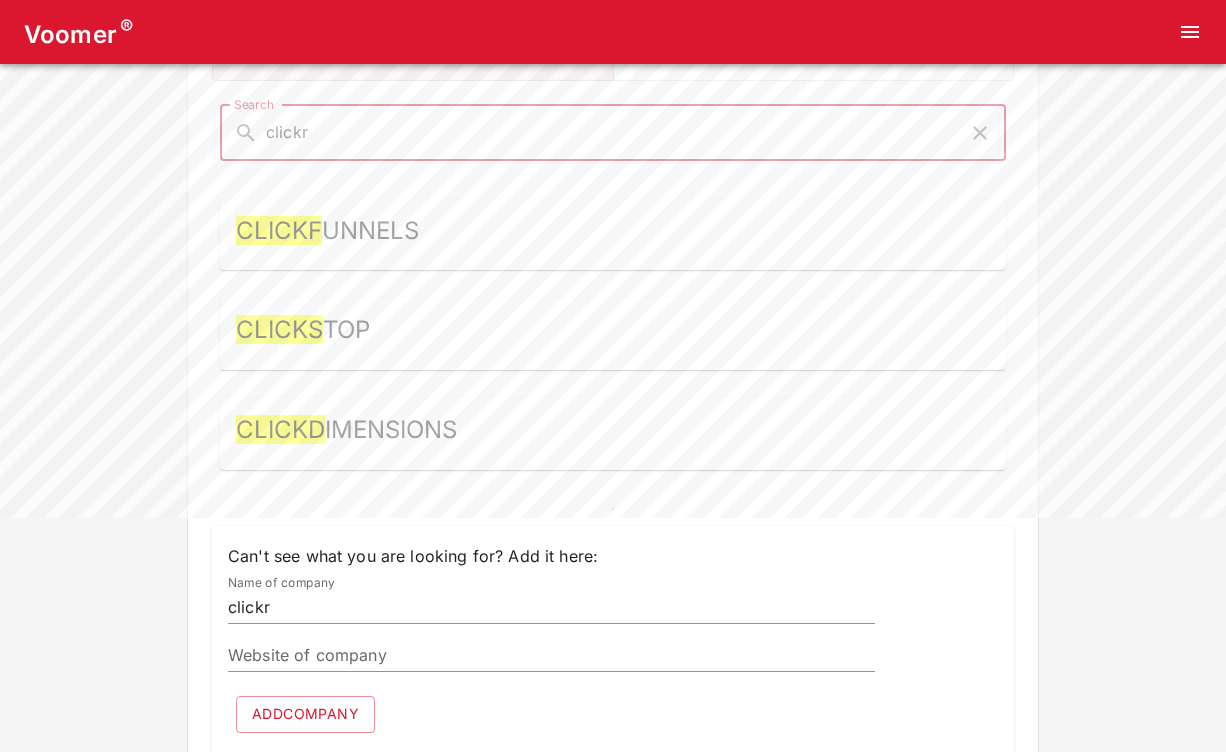 type on "clickr" 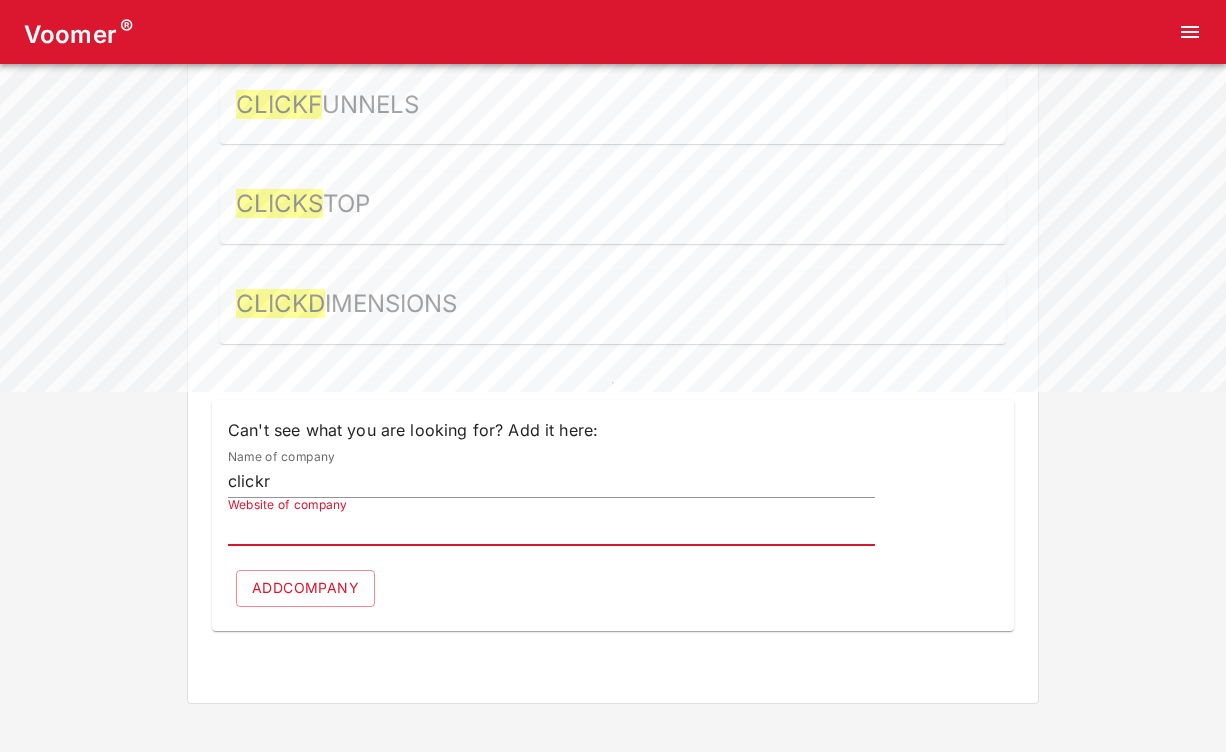 scroll, scrollTop: 375, scrollLeft: 0, axis: vertical 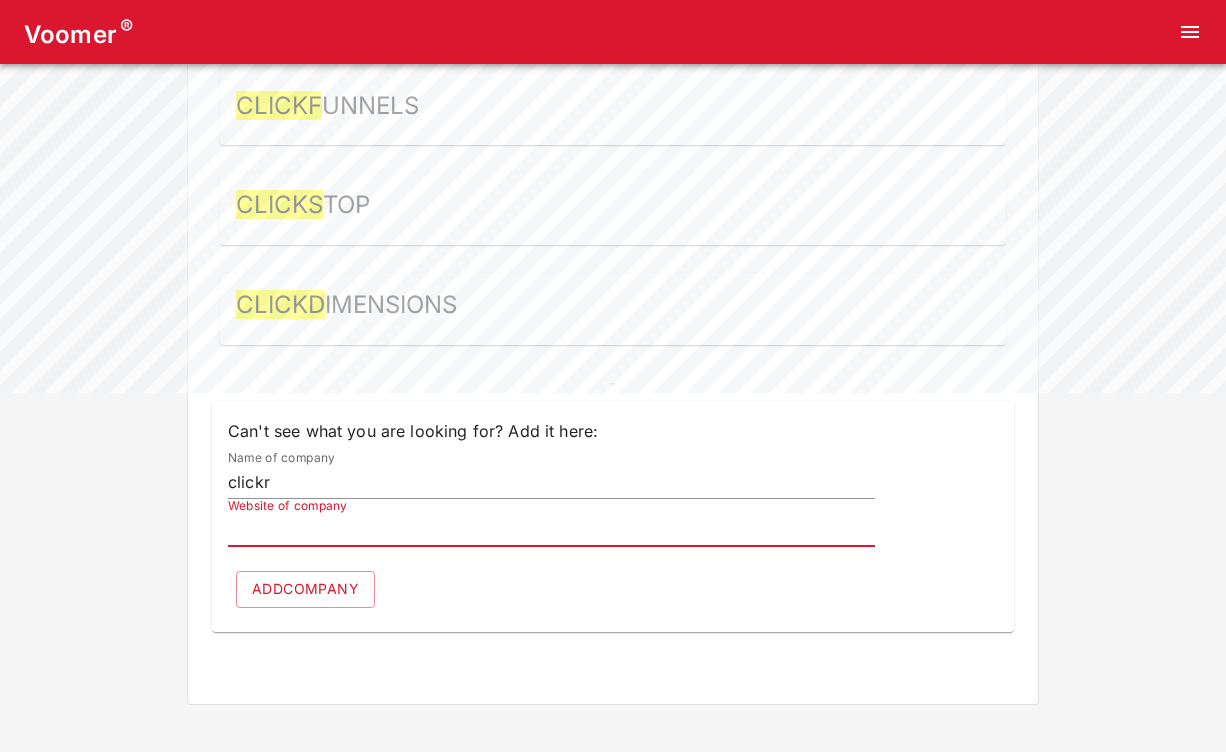 drag, startPoint x: 332, startPoint y: 527, endPoint x: 354, endPoint y: 526, distance: 22.022715 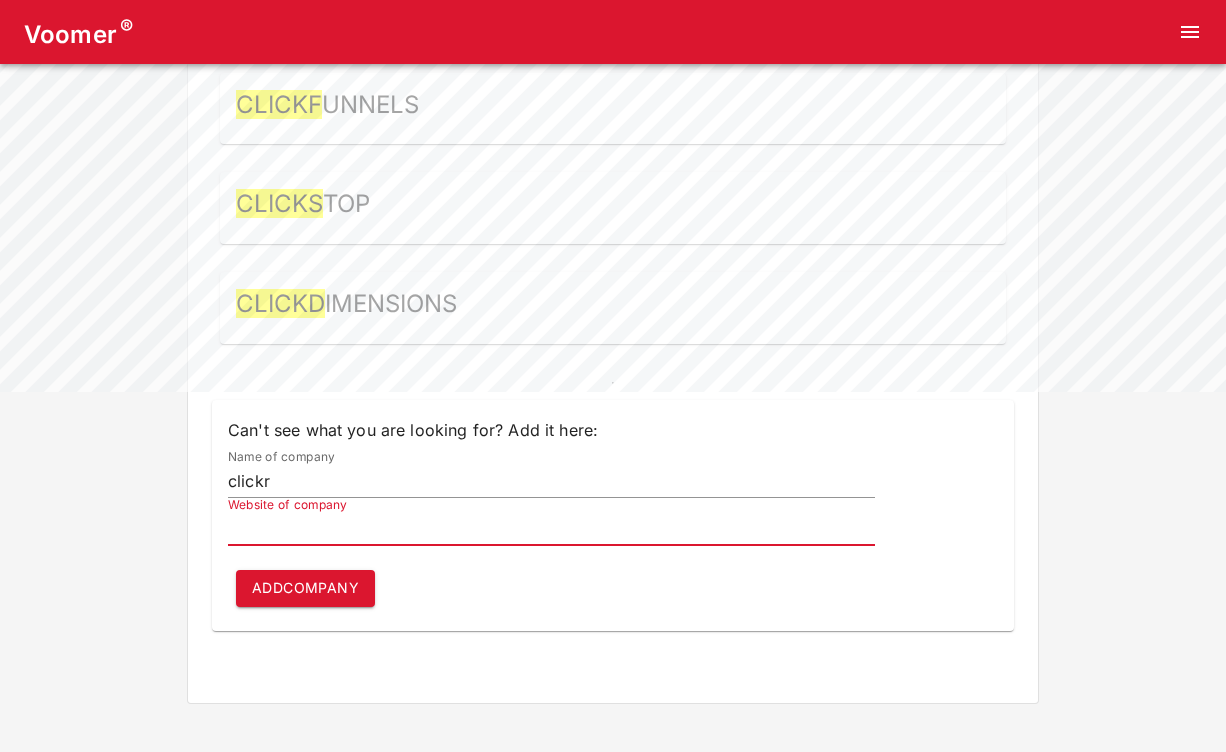 paste on "https://checkr.com/lp-sem-new?utm_term=checkr&utm_campaign=FM_Brand_Search_LP_Control_1122&utm_source=google&utm_medium=ppc&utm_content=677534444565&_bm=e&_bn=g&device=c&utm_adgroup=Brand_Core&gad_source=1&gad_campaignid=17821799416&gbraid=0AAAAADmtx" 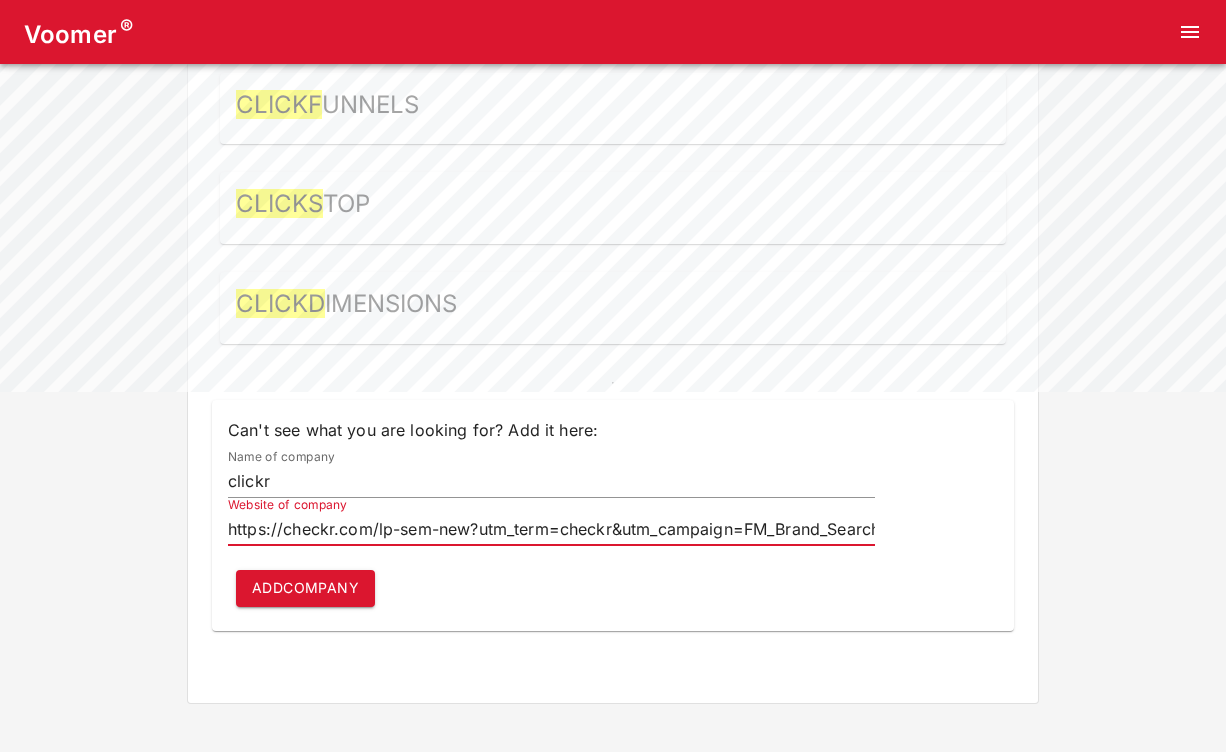 scroll, scrollTop: 0, scrollLeft: 1769, axis: horizontal 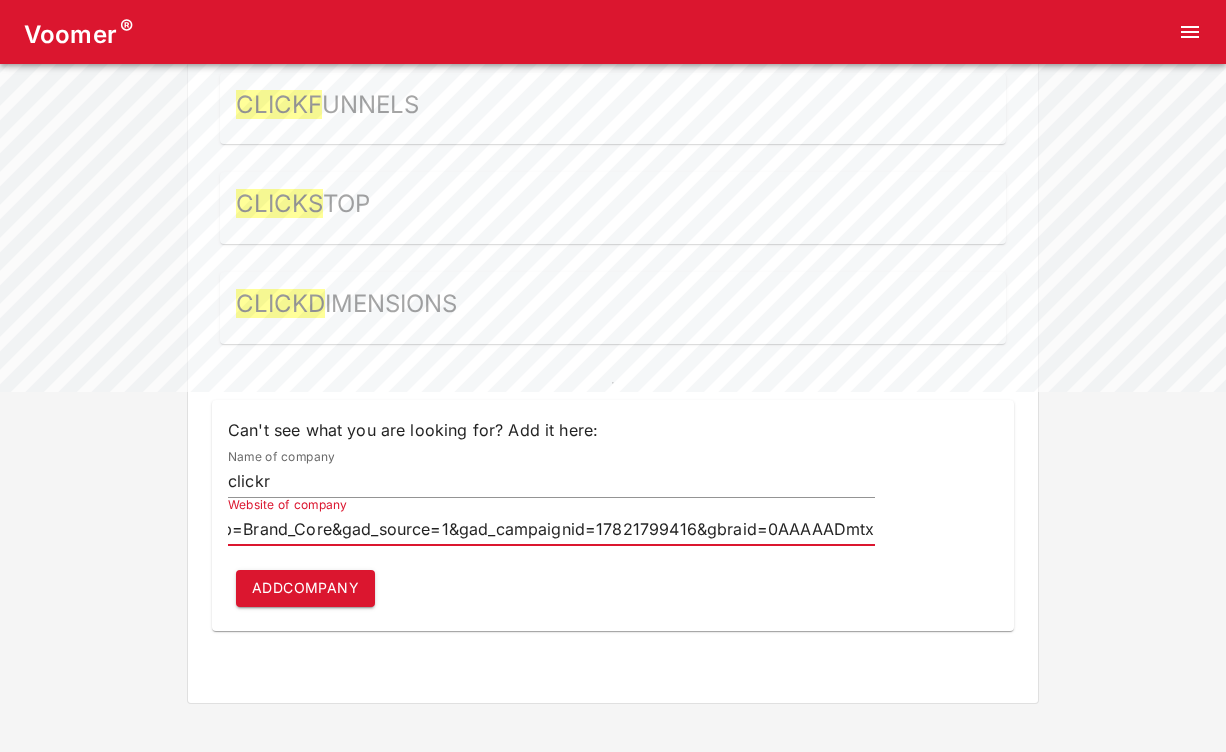 type on "https://checkr.com/lp-sem-new?utm_term=checkr&utm_campaign=FM_Brand_Search_LP_Control_1122&utm_source=google&utm_medium=ppc&utm_content=677534444565&_bm=e&_bn=g&device=c&utm_adgroup=Brand_Core&gad_source=1&gad_campaignid=17821799416&gbraid=0AAAAADmtx" 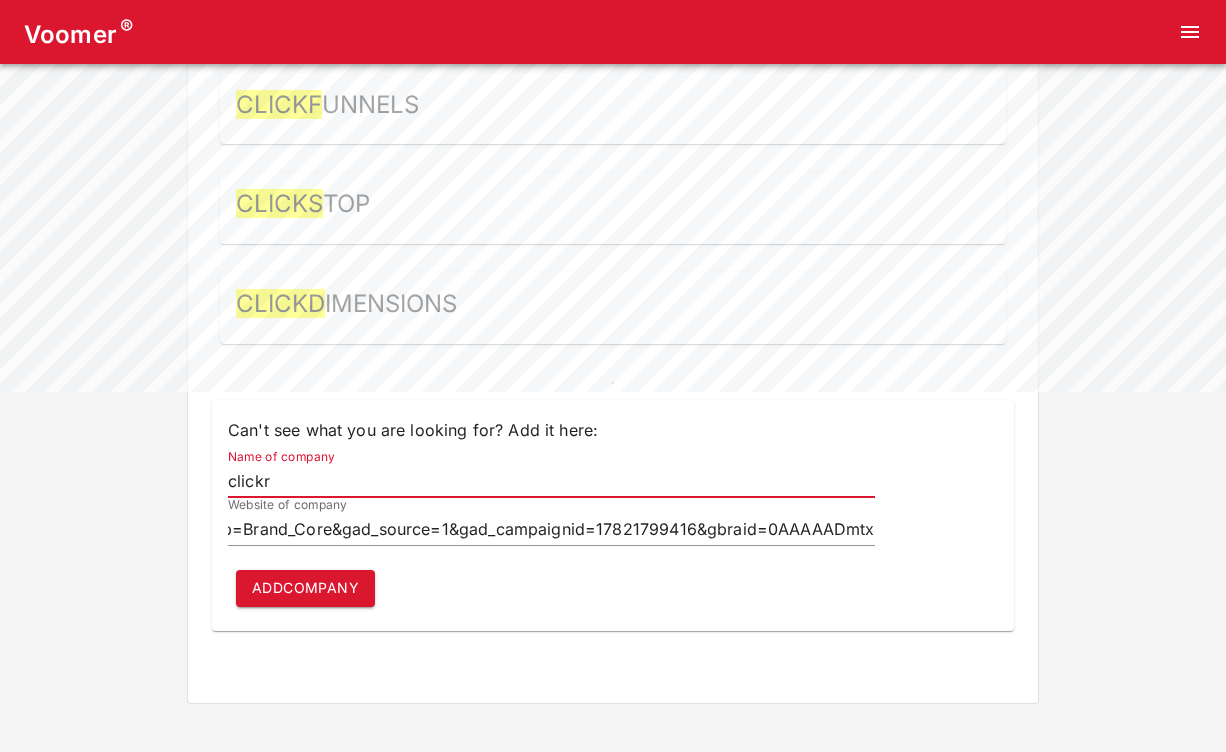 scroll, scrollTop: 0, scrollLeft: 0, axis: both 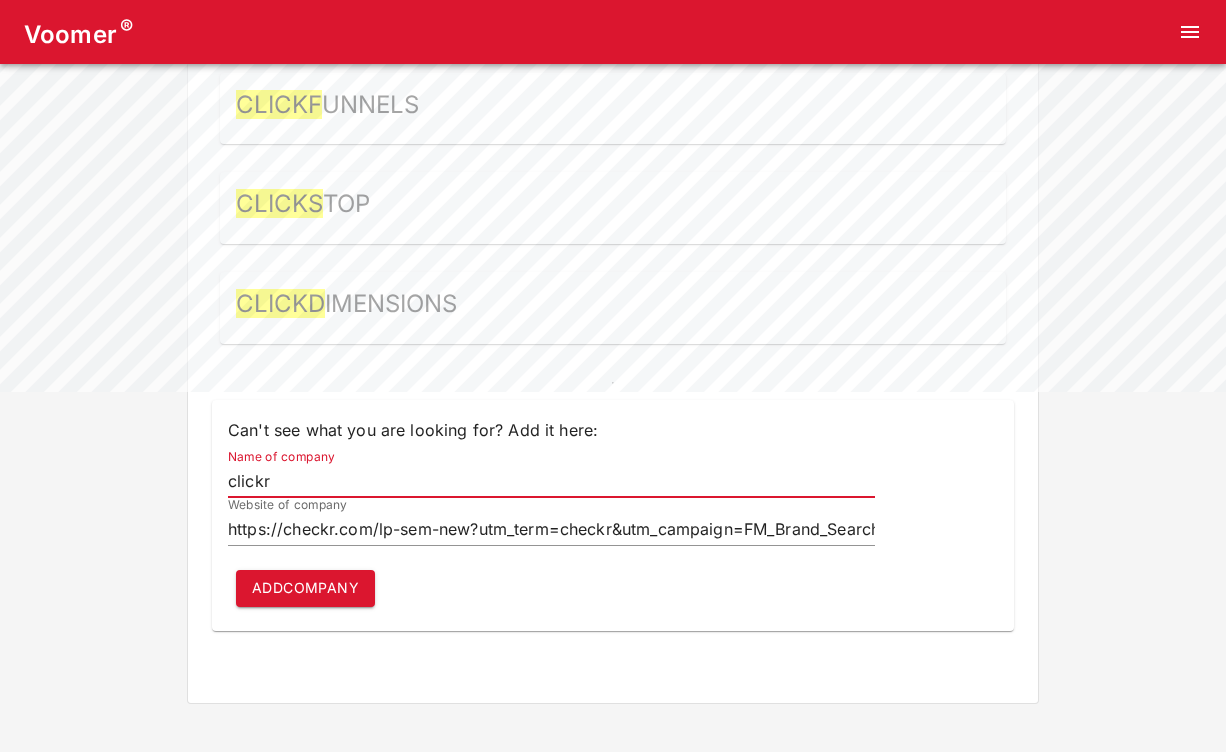 drag, startPoint x: 378, startPoint y: 477, endPoint x: 218, endPoint y: 475, distance: 160.0125 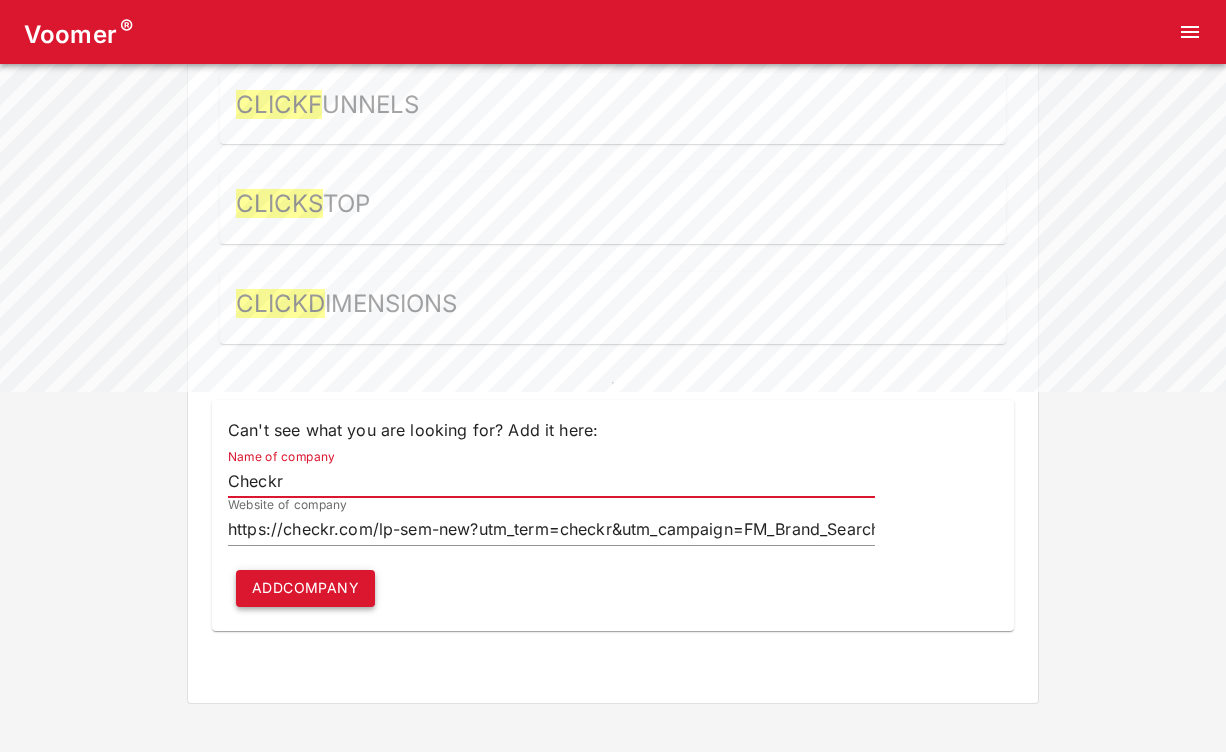 type on "Checkr" 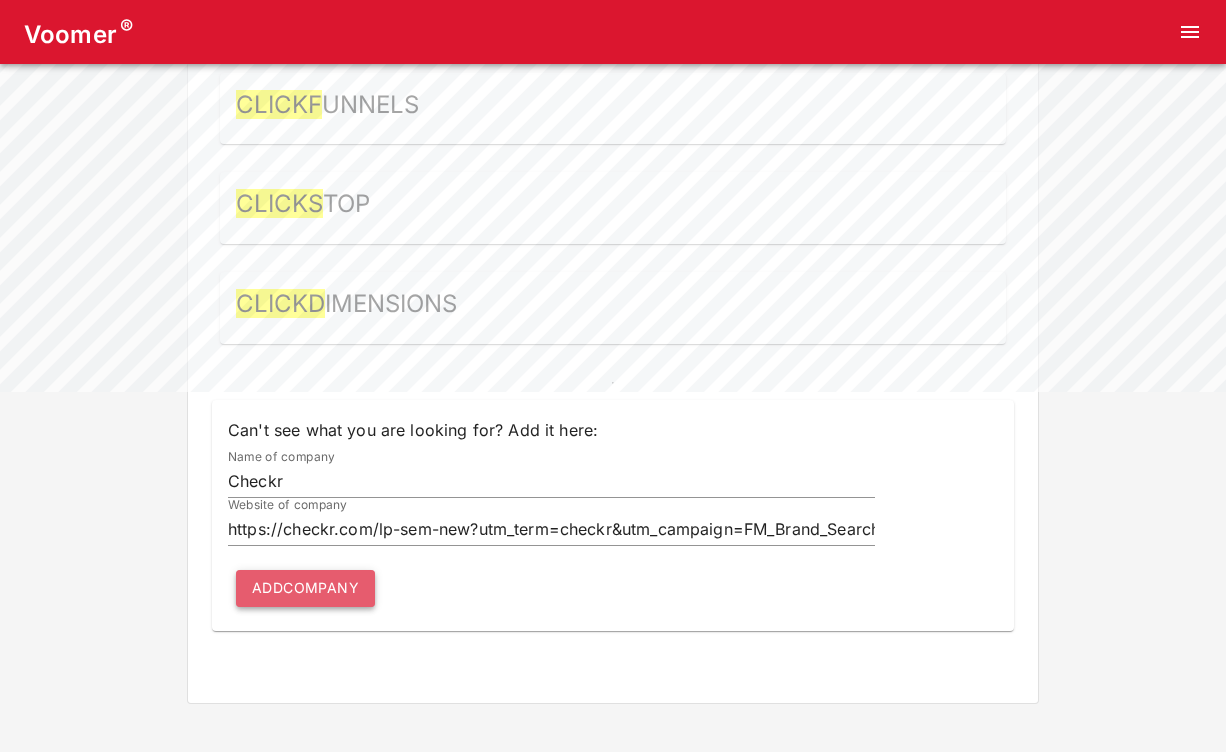 click on "Add  company" at bounding box center [305, 588] 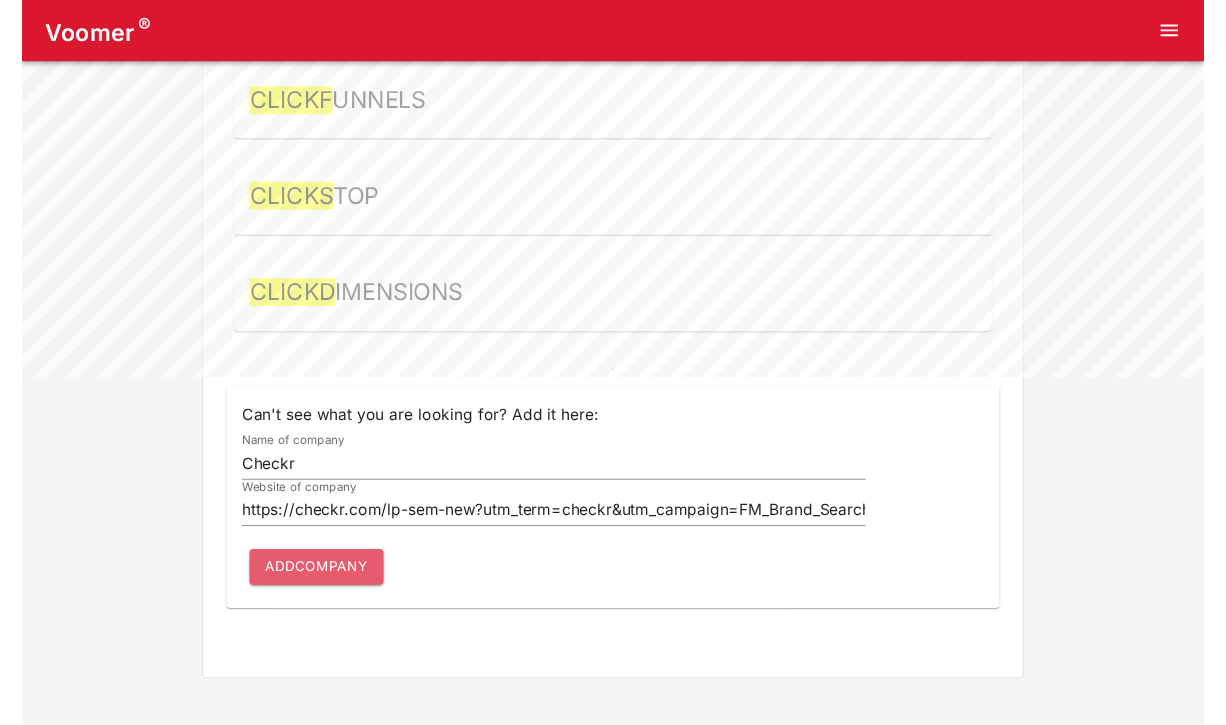 scroll, scrollTop: 0, scrollLeft: 0, axis: both 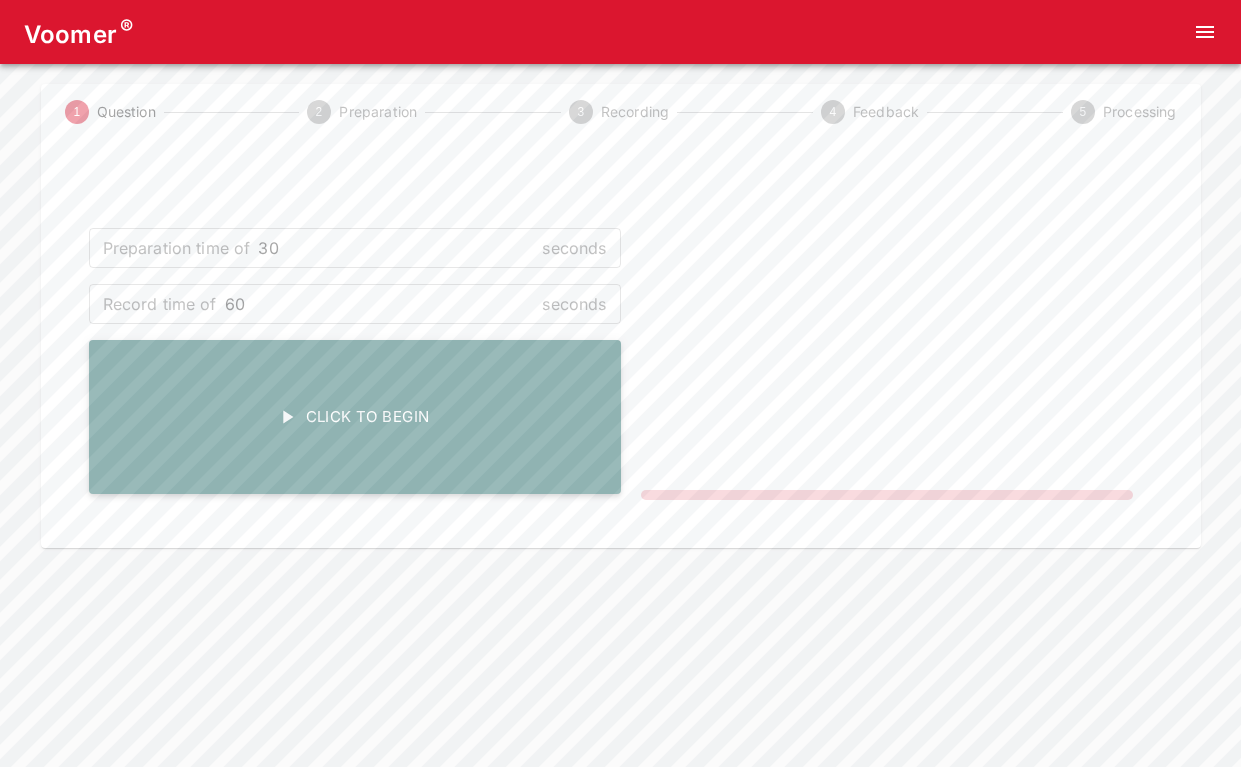 click on "Click To Begin" at bounding box center (355, 417) 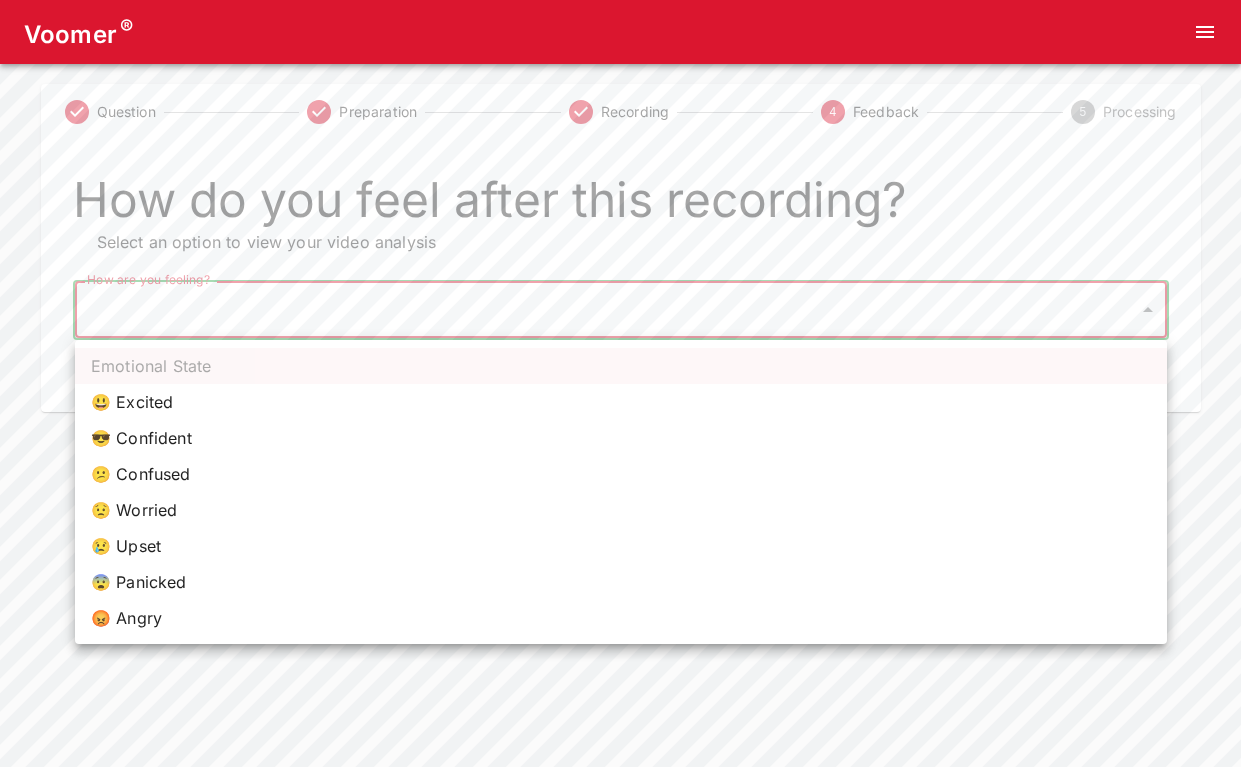 click on "Voomer ® Question Preparation Recording 4 Feedback 5 Processing How do you feel after this recording? Select an option to view your video analysis How are you feeling? ​ How are you feeling? Home Analysis Tokens: 0 Pricing Log Out Emotional State  😃 Excited  😎 Confident  😕 Confused 😟 Worried  😢 Upset  😨 Panicked  😡 Angry" at bounding box center [620, 206] 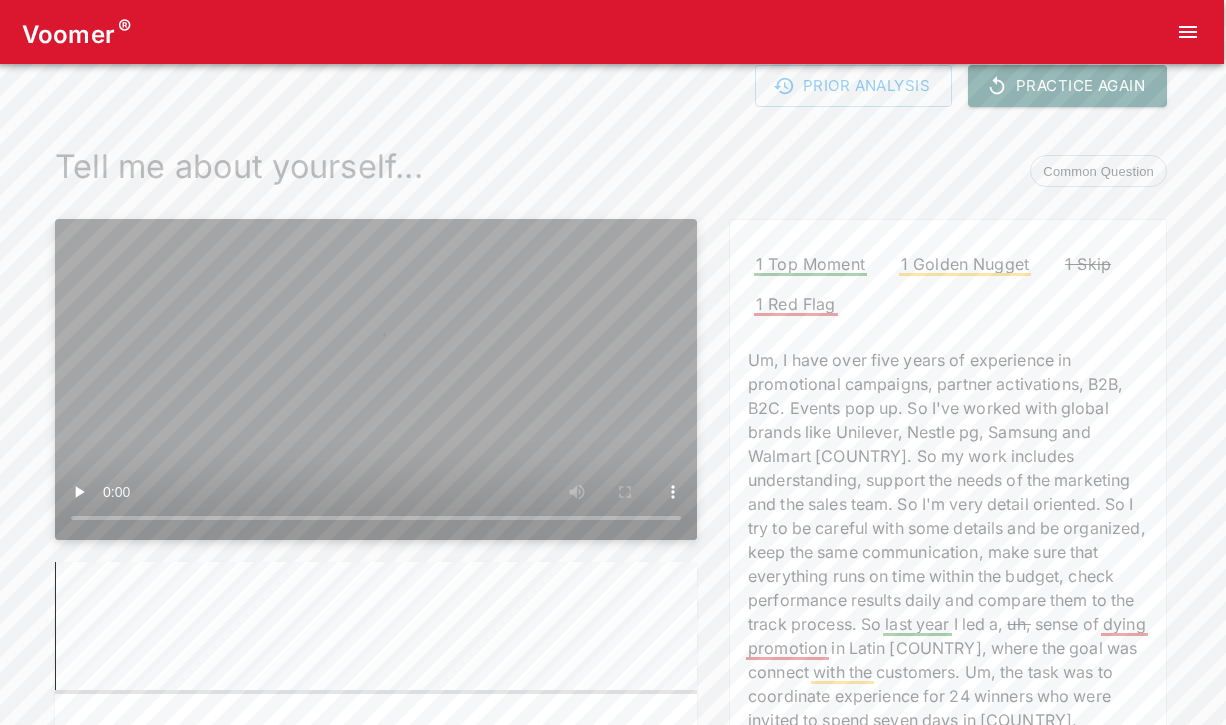 scroll, scrollTop: 0, scrollLeft: 2, axis: horizontal 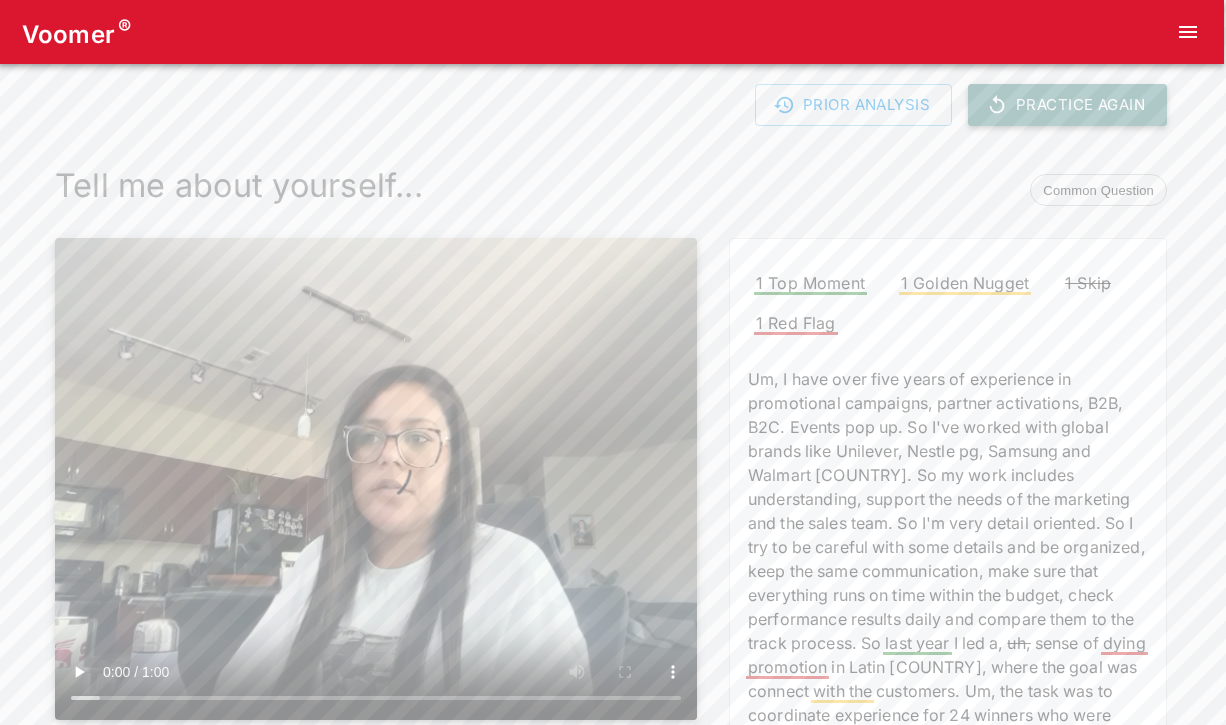 click on "Practice Again" at bounding box center (1067, 105) 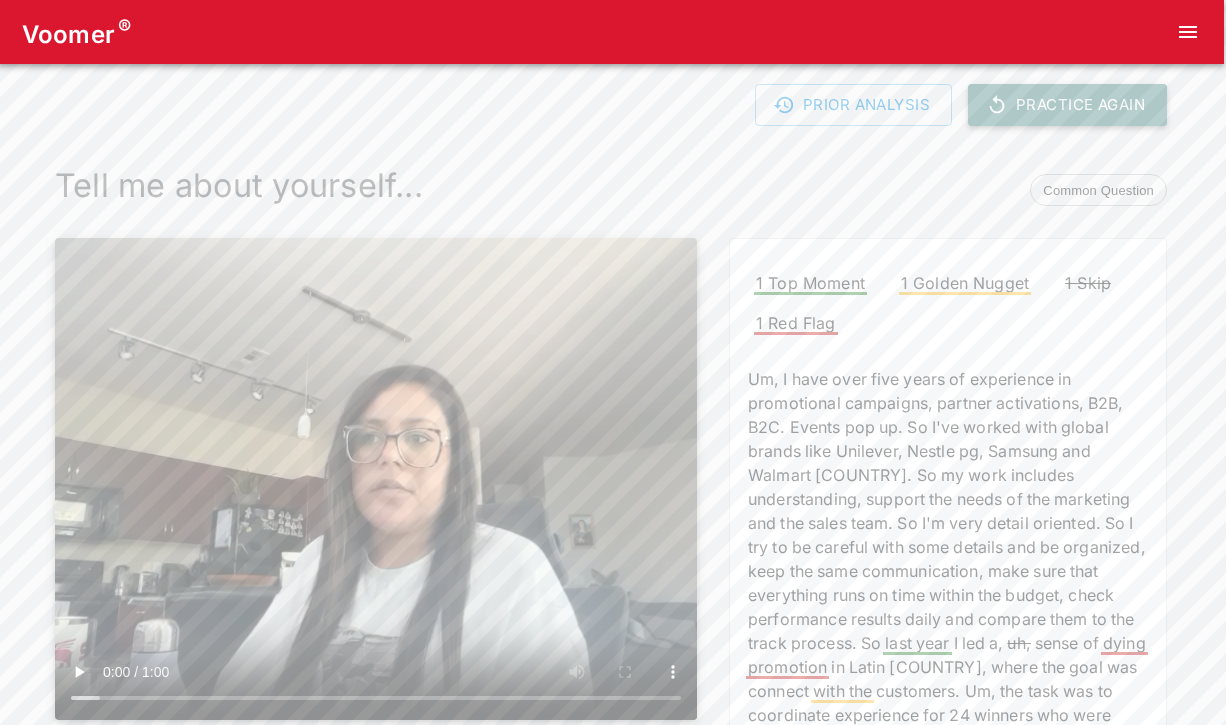 scroll, scrollTop: 0, scrollLeft: 0, axis: both 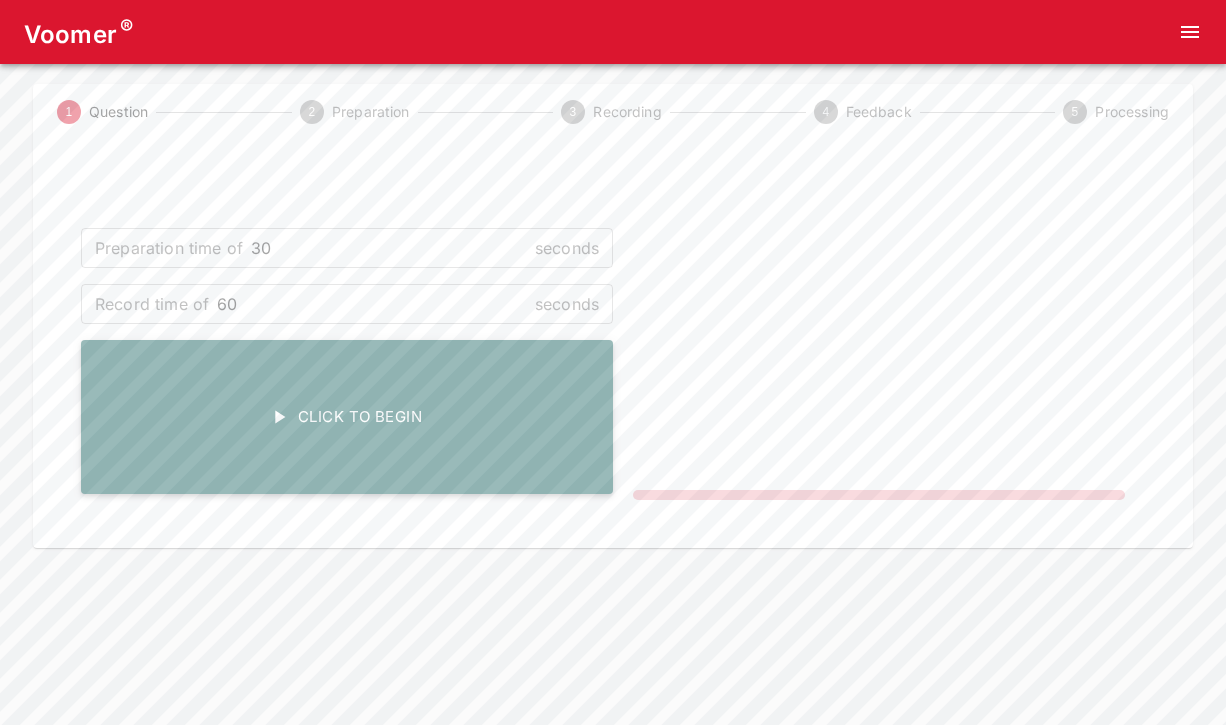 click on "Click To Begin" at bounding box center (347, 417) 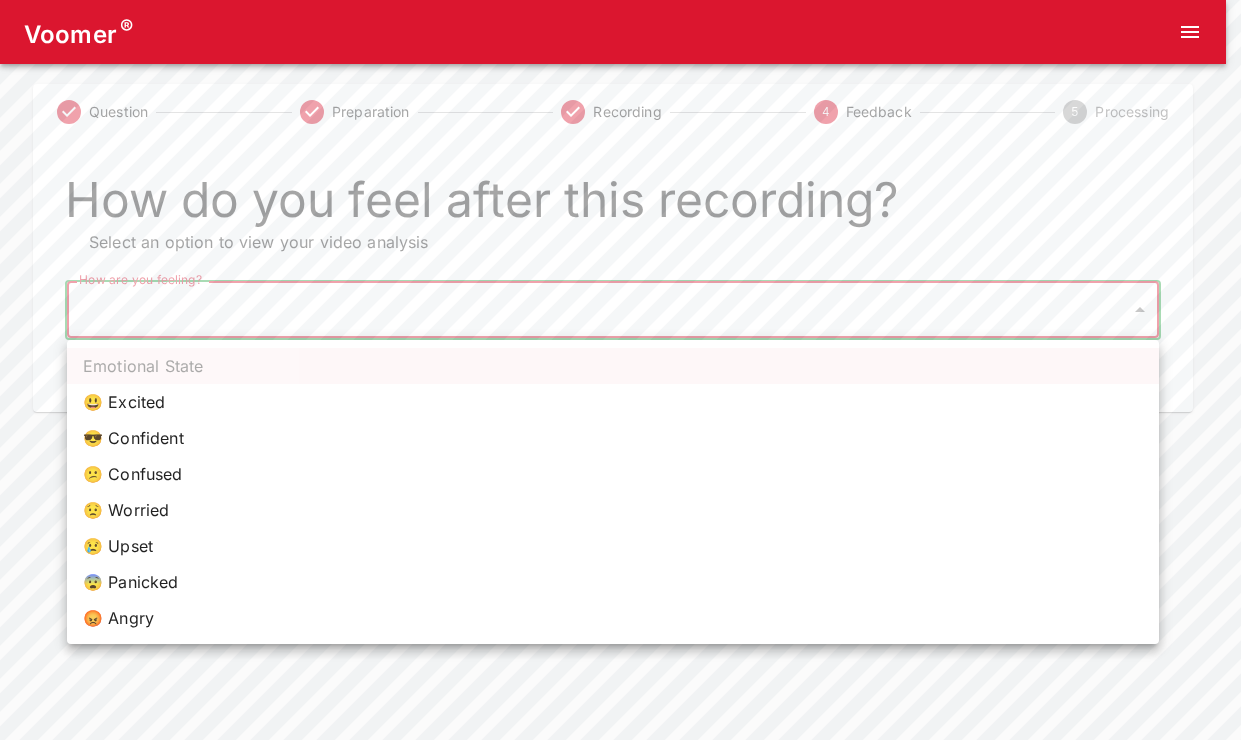 click on "Voomer ® Question Preparation Recording 4 Feedback 5 Processing How do you feel after this recording? Select an option to view your video analysis How are you feeling? ​ How are you feeling? Home Analysis Tokens: 0 Pricing Log Out Emotional State  😃 Excited  😎 Confident  😕 Confused 😟 Worried  😢 Upset  😨 Panicked  😡 Angry" at bounding box center [620, 206] 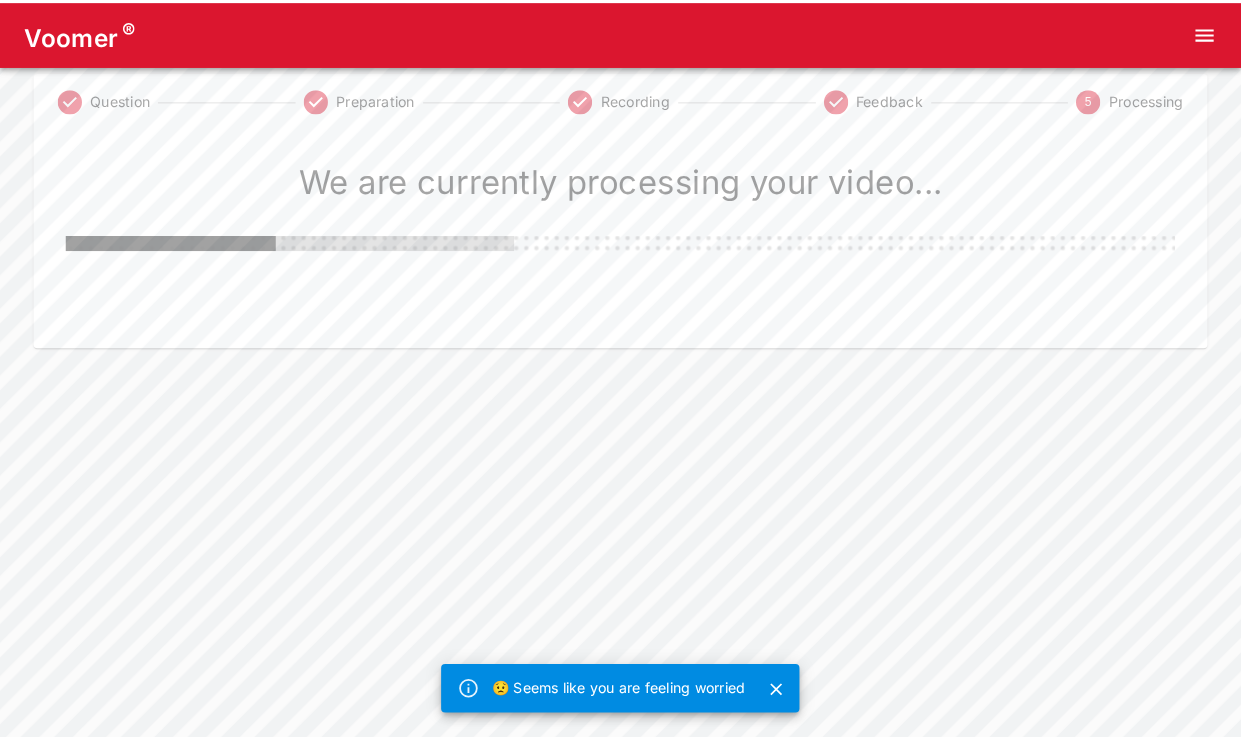 scroll, scrollTop: 12, scrollLeft: 0, axis: vertical 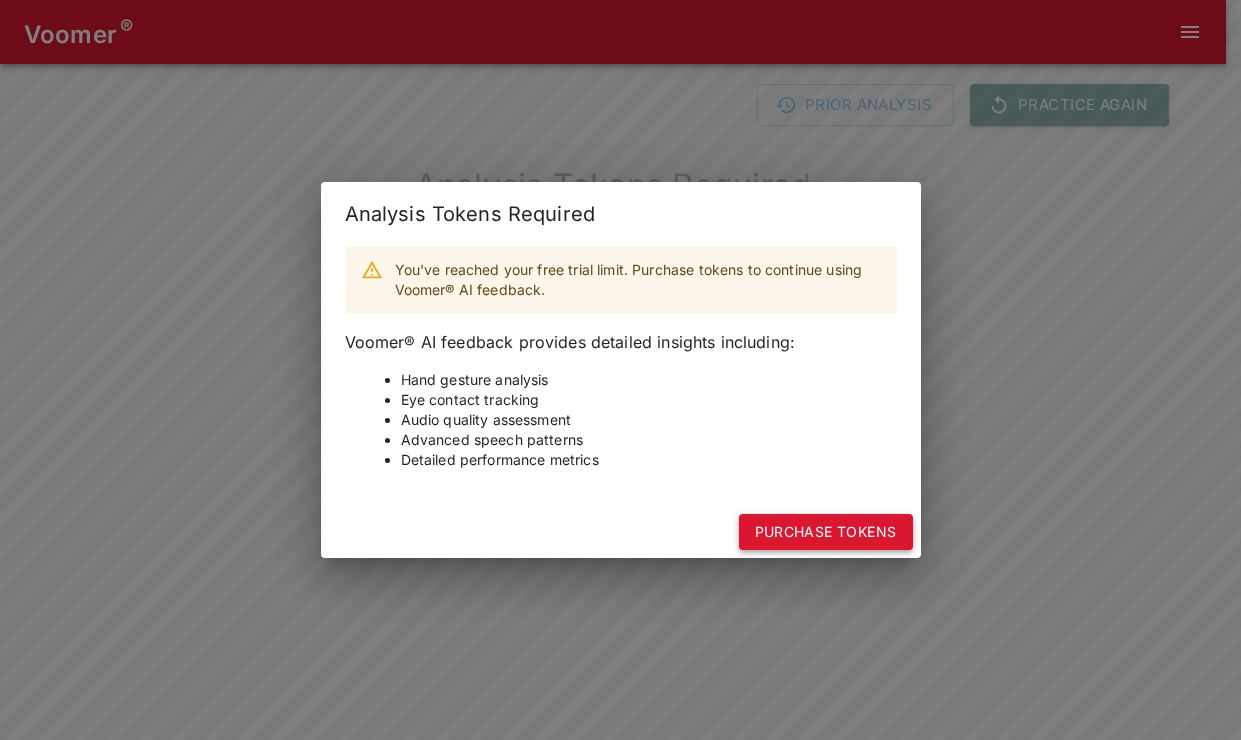 click on "Purchase Tokens" at bounding box center [826, 532] 